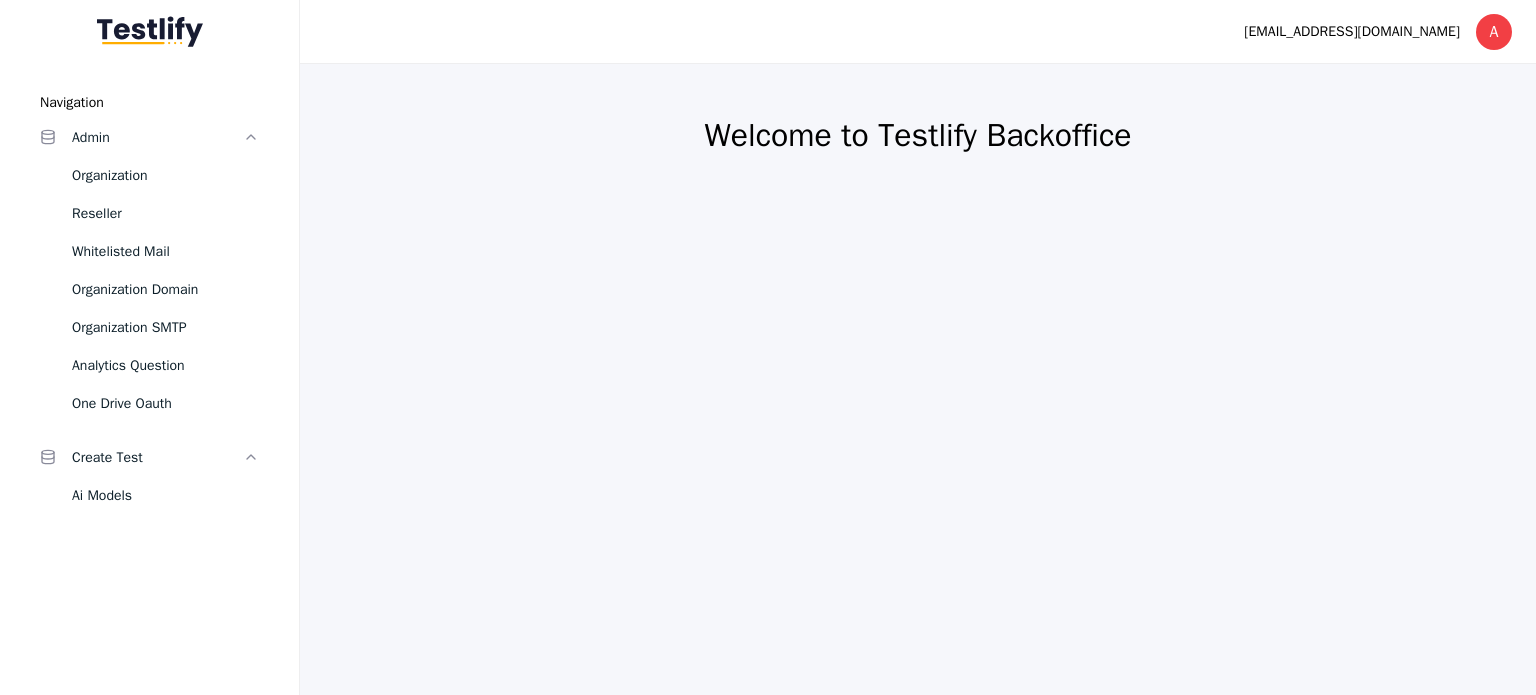 scroll, scrollTop: 0, scrollLeft: 0, axis: both 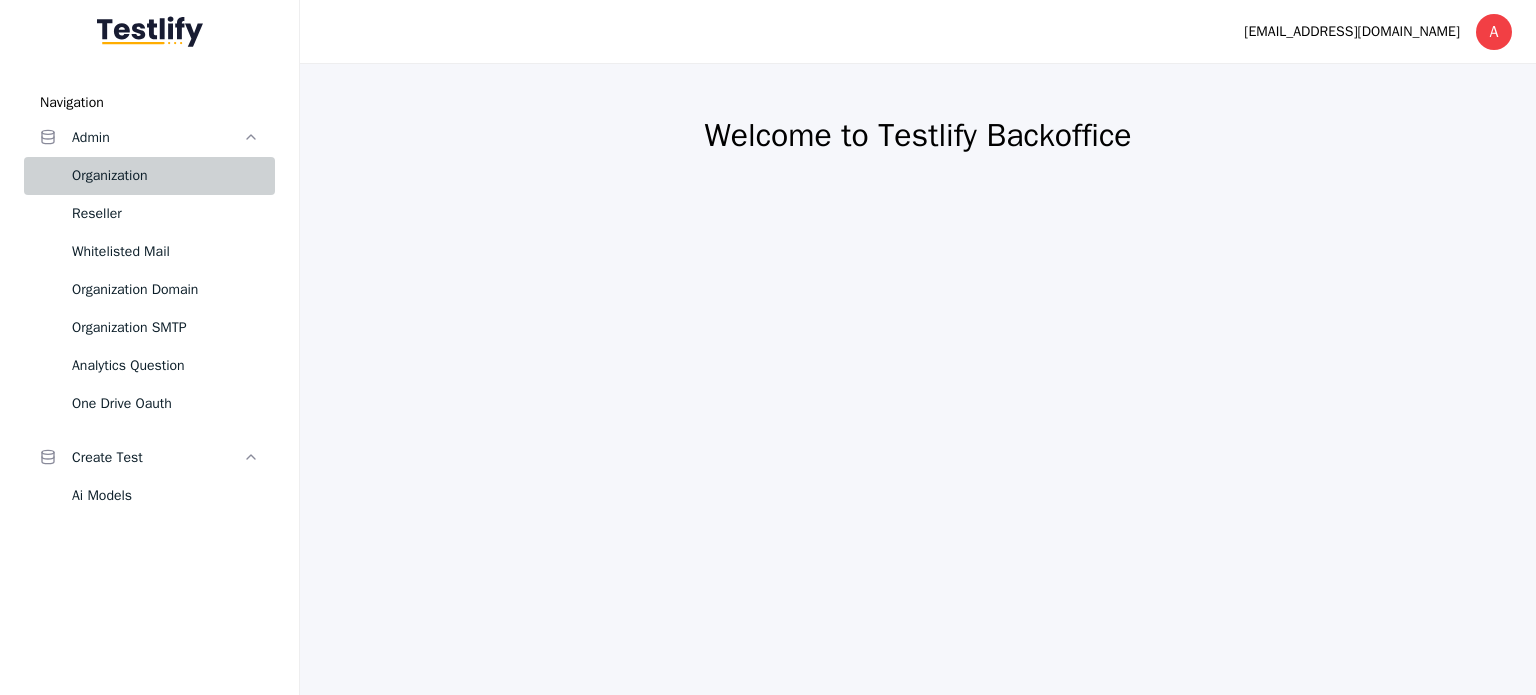 click on "Organization" at bounding box center [165, 176] 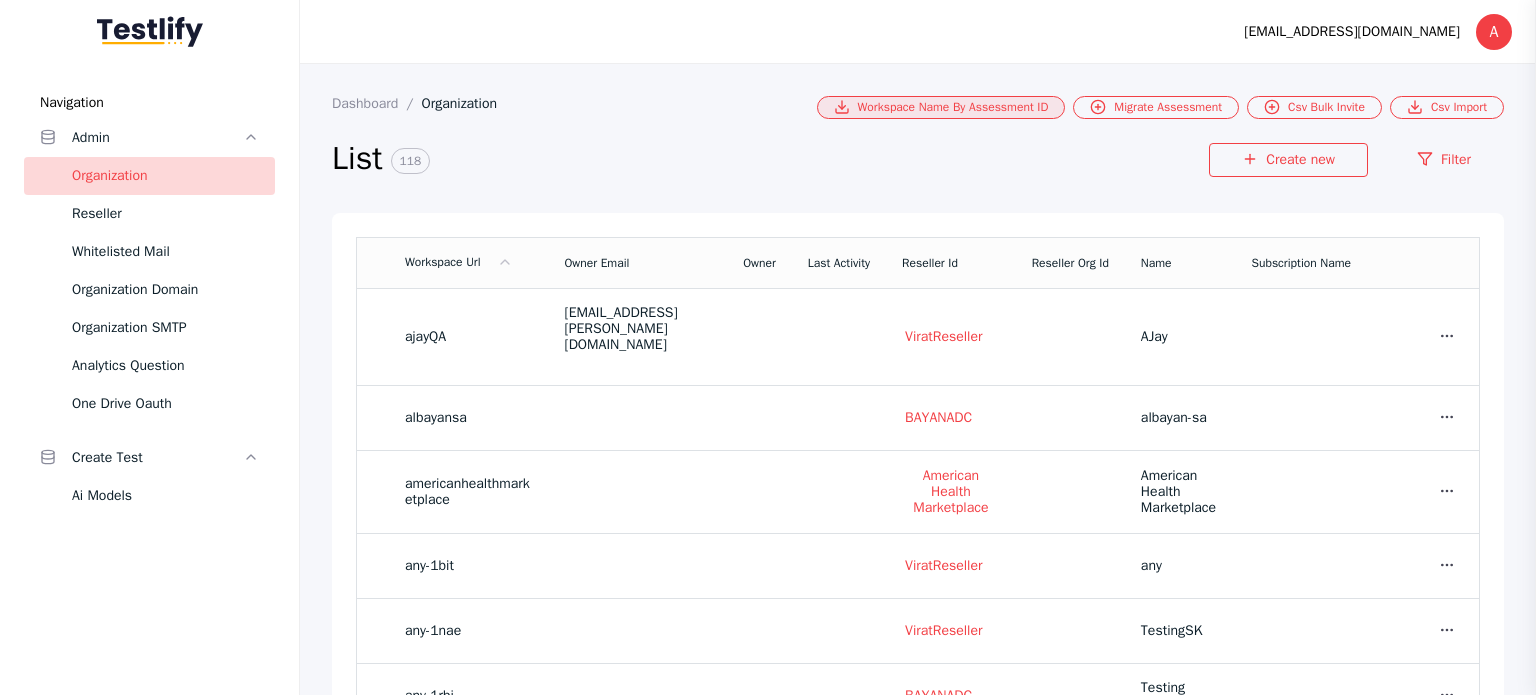 click on "Workspace Name By Assessment ID" at bounding box center [941, 107] 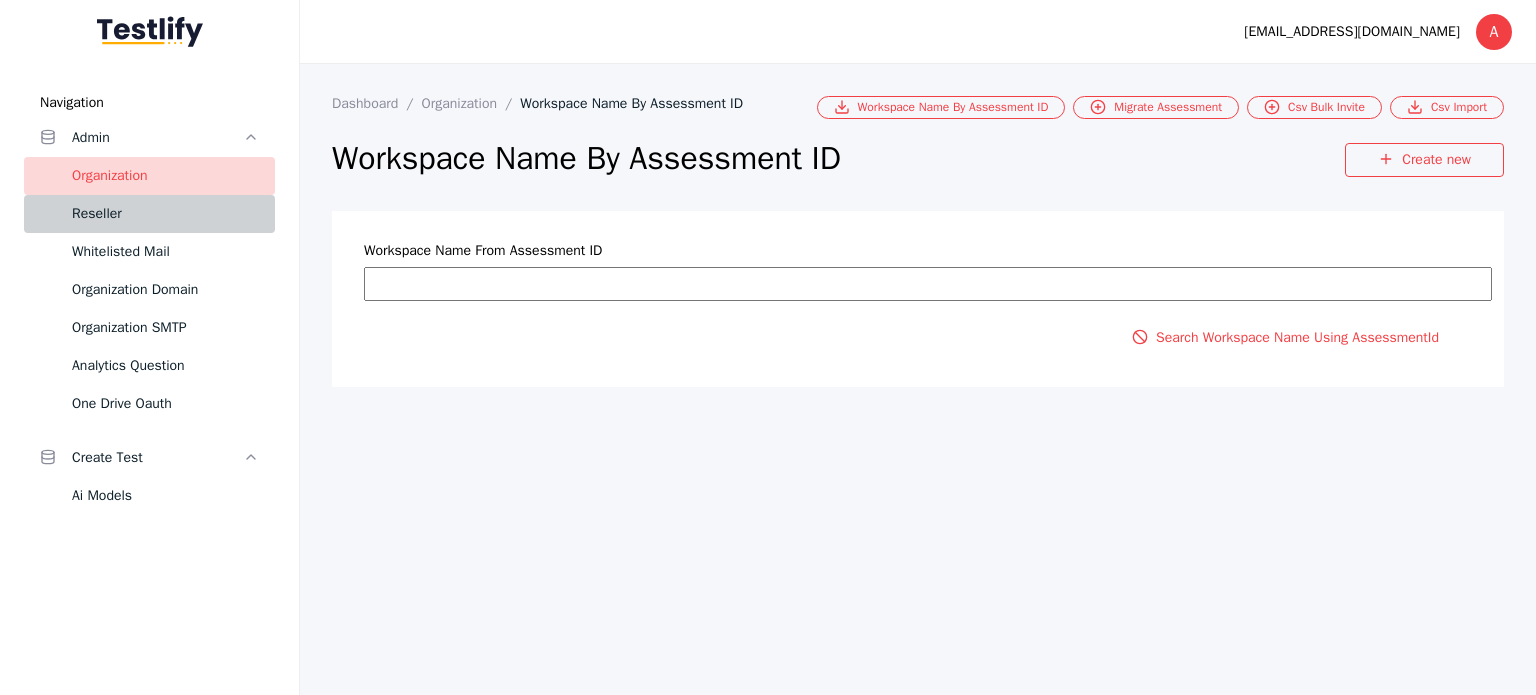 click on "Reseller" at bounding box center (165, 214) 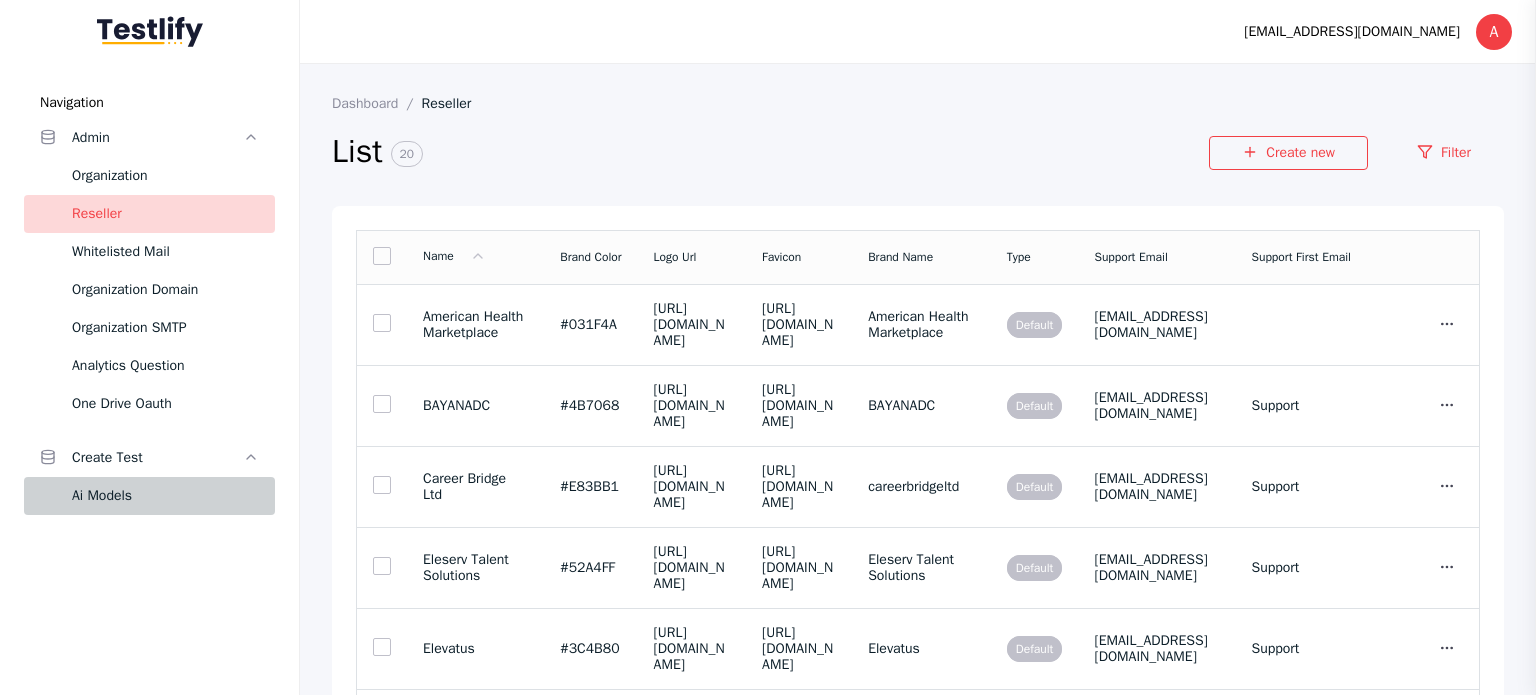 click on "Ai Models" at bounding box center (165, 496) 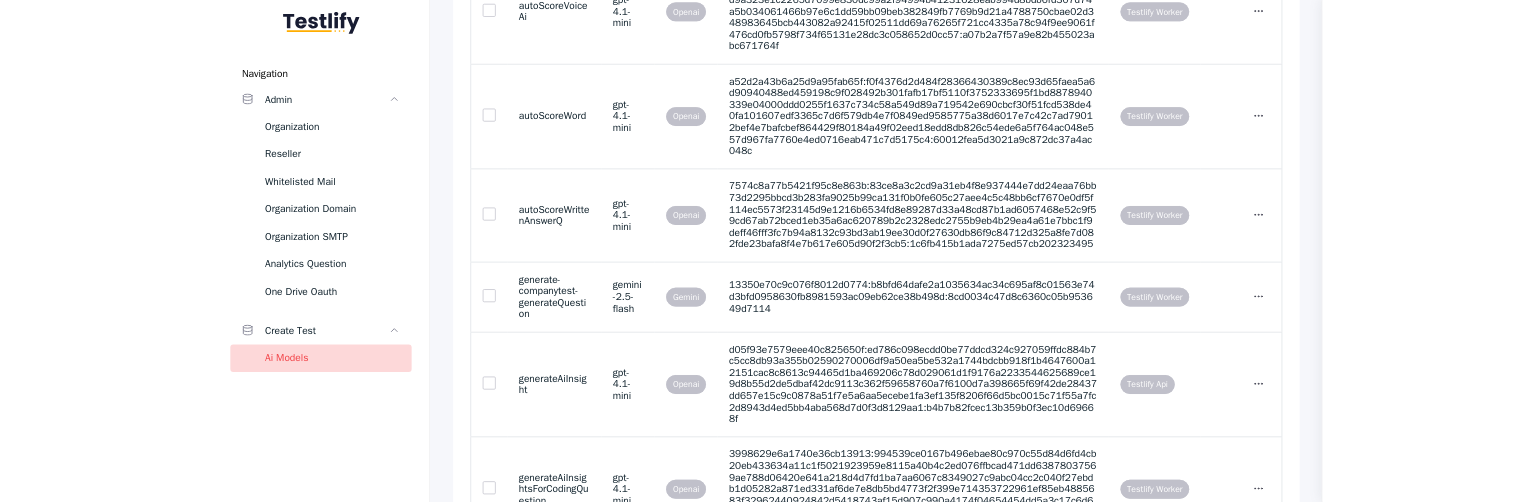scroll, scrollTop: 0, scrollLeft: 0, axis: both 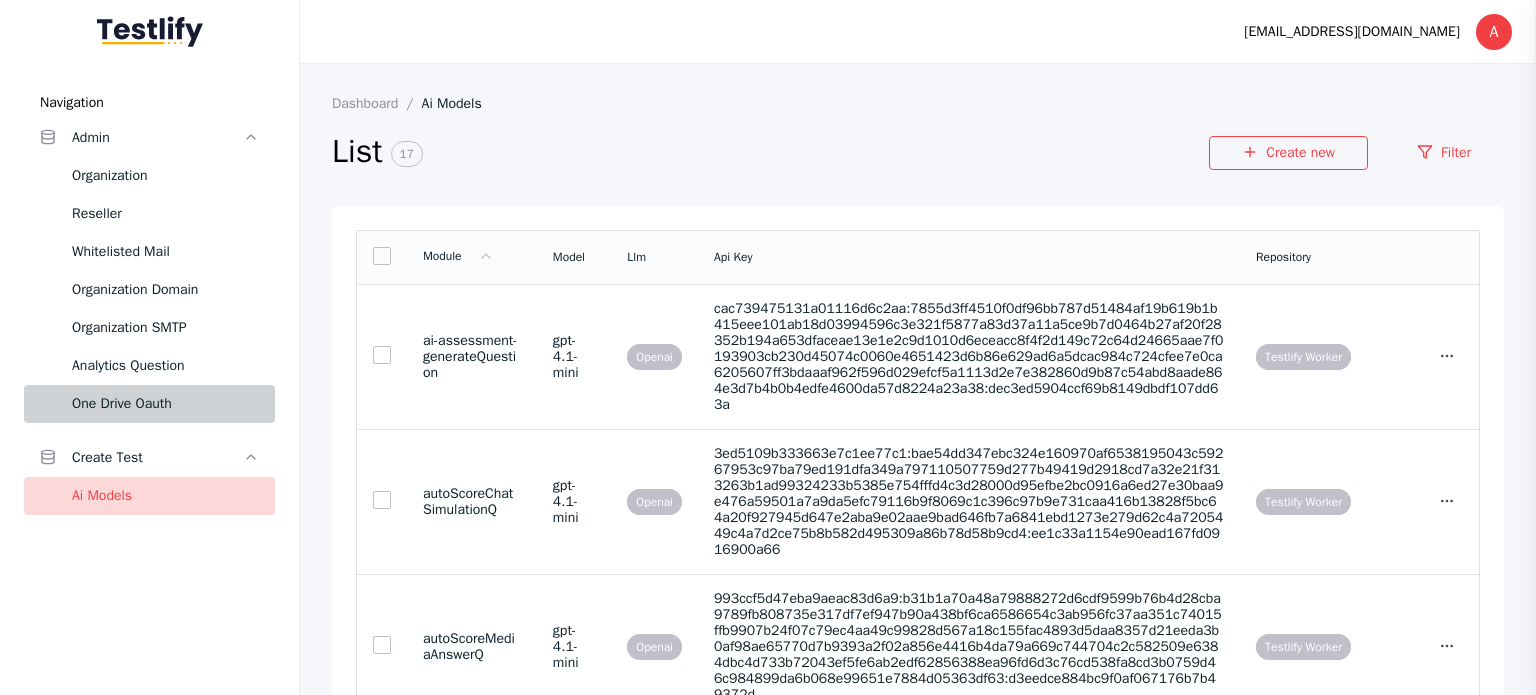 click on "One Drive Oauth" at bounding box center (165, 404) 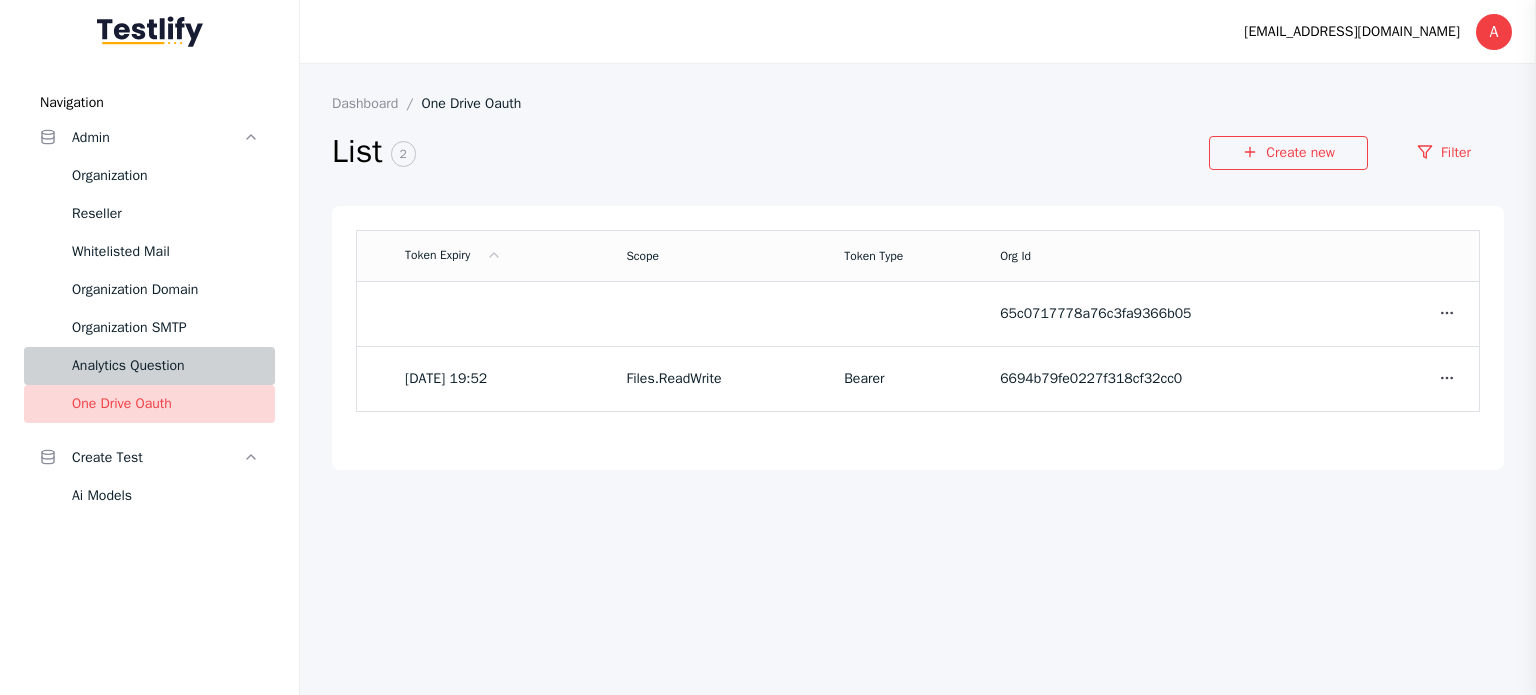 click on "Analytics Question" at bounding box center (165, 366) 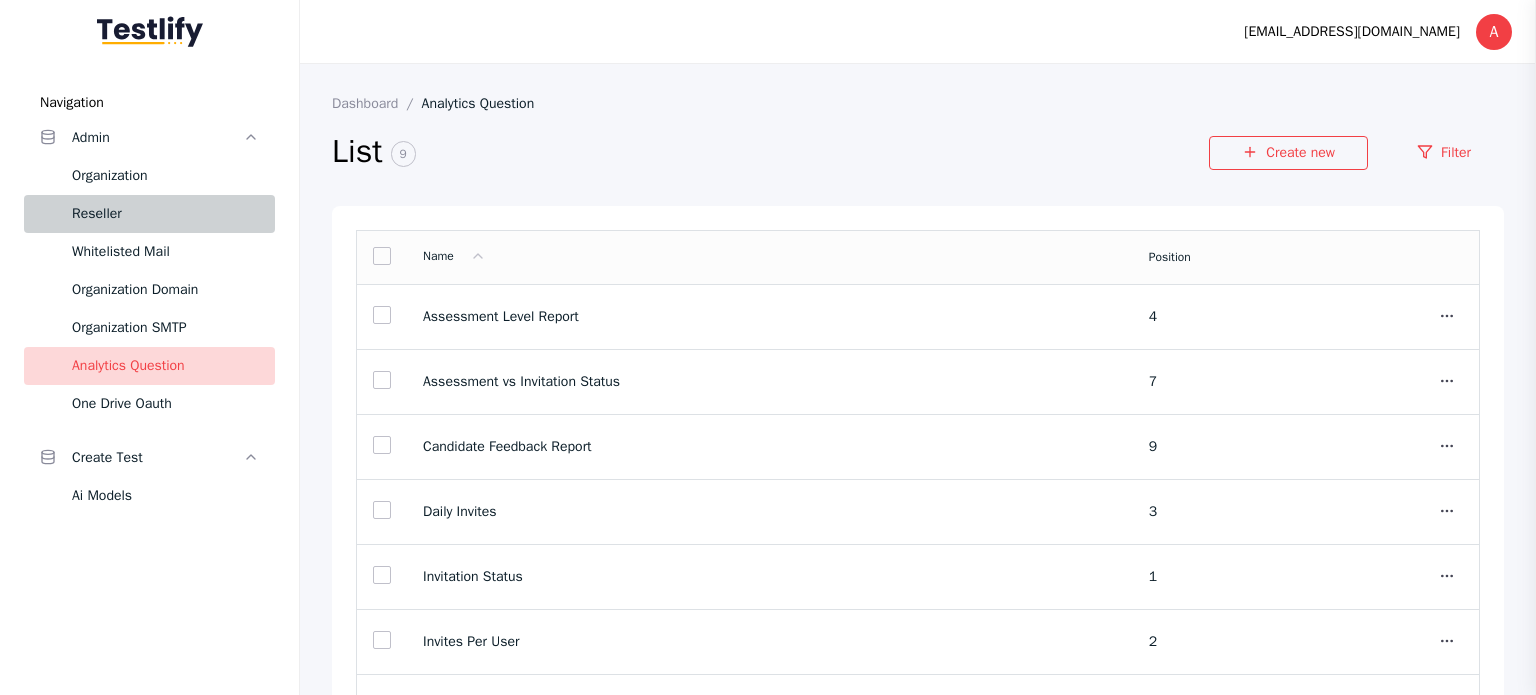 click on "Reseller" at bounding box center [165, 214] 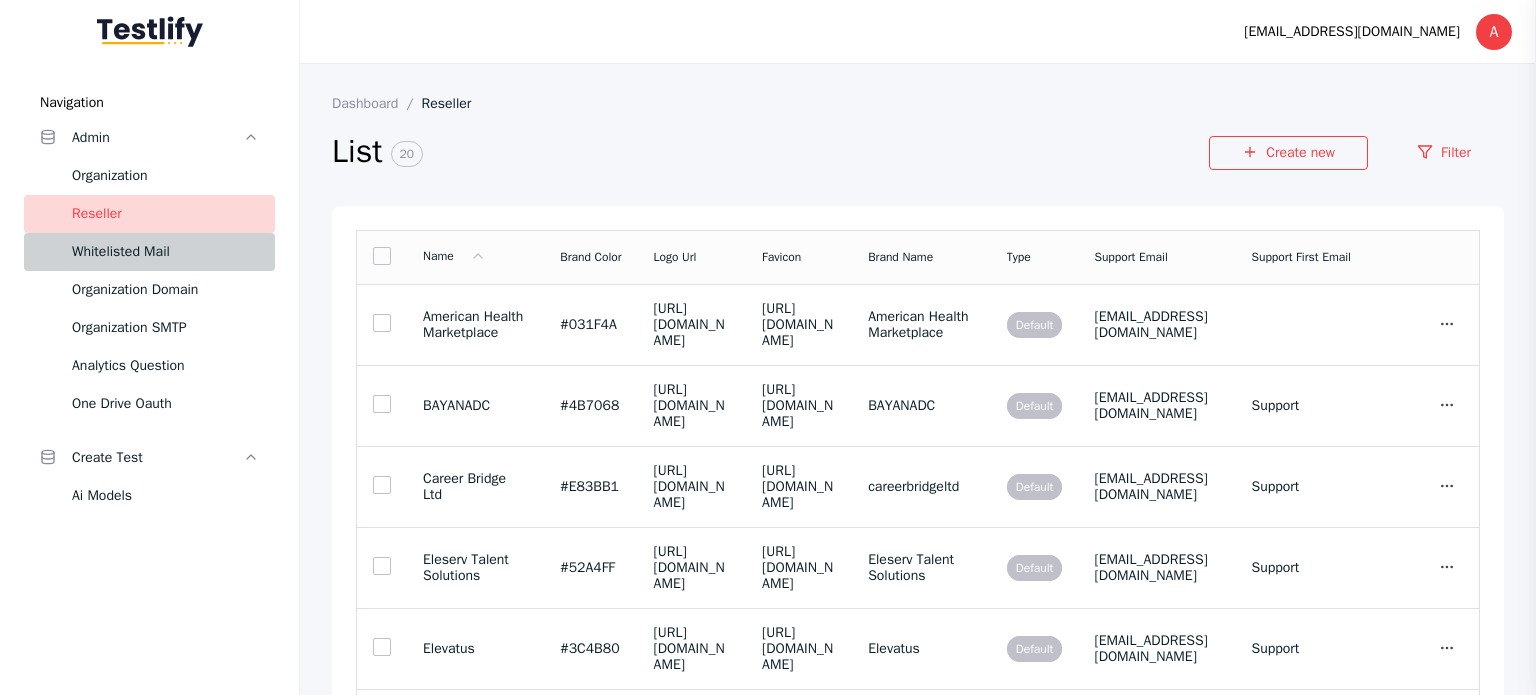 click on "Whitelisted Mail" at bounding box center (165, 252) 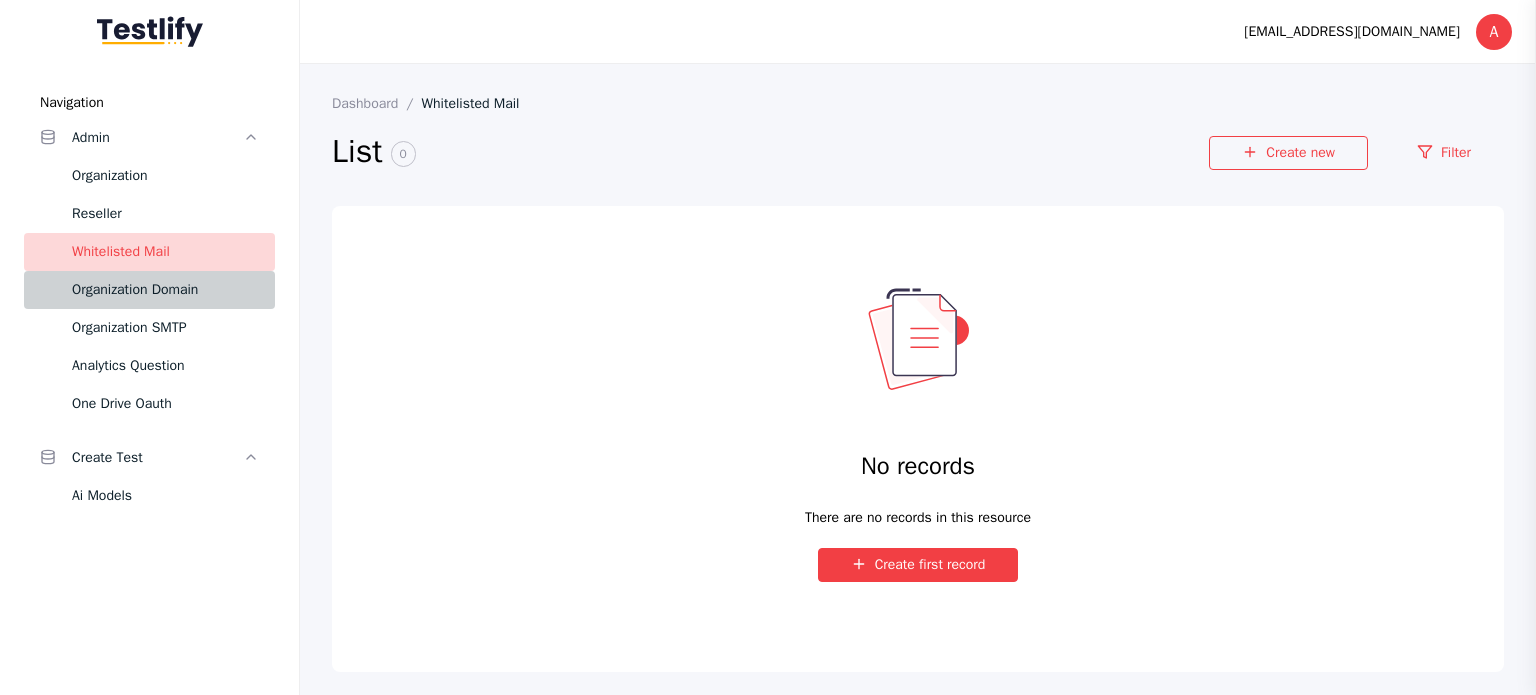 click on "Organization Domain" at bounding box center (165, 290) 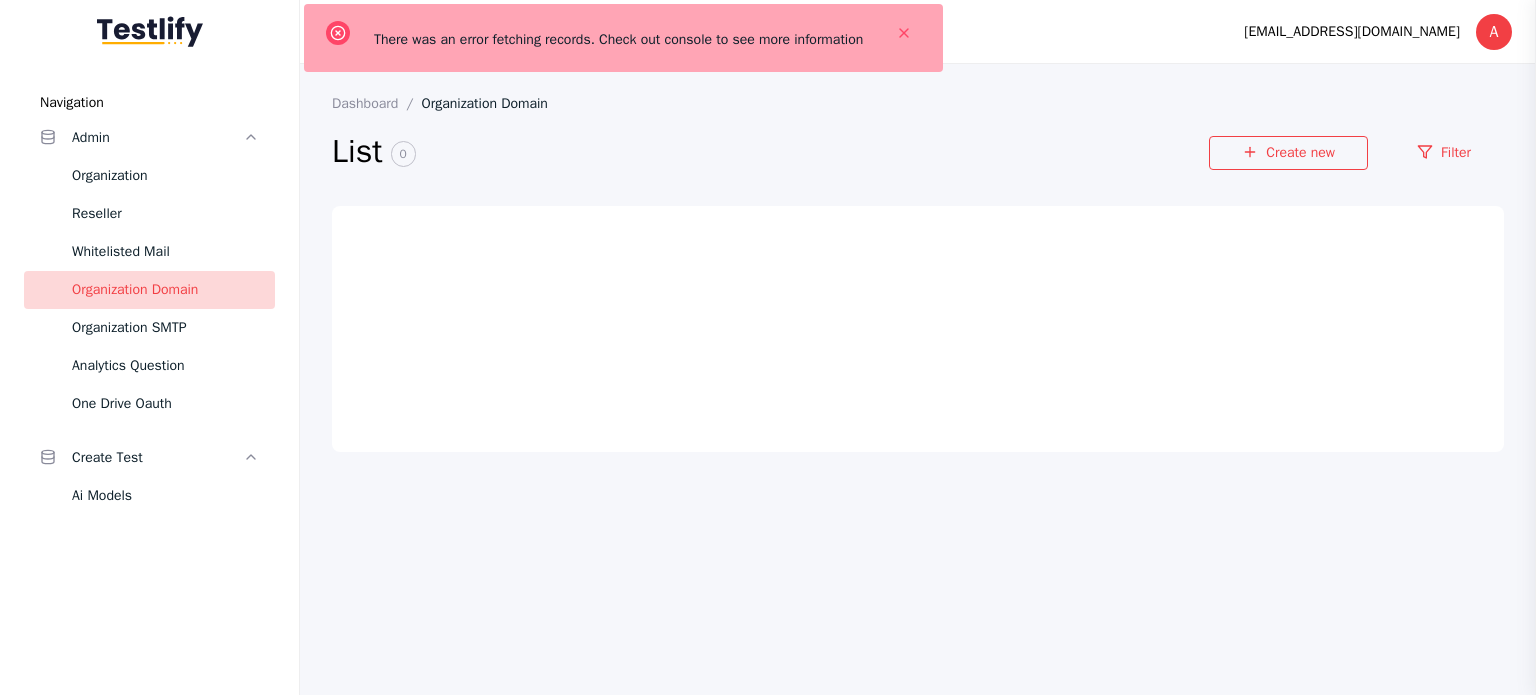 click on "Organization Domain" at bounding box center [165, 290] 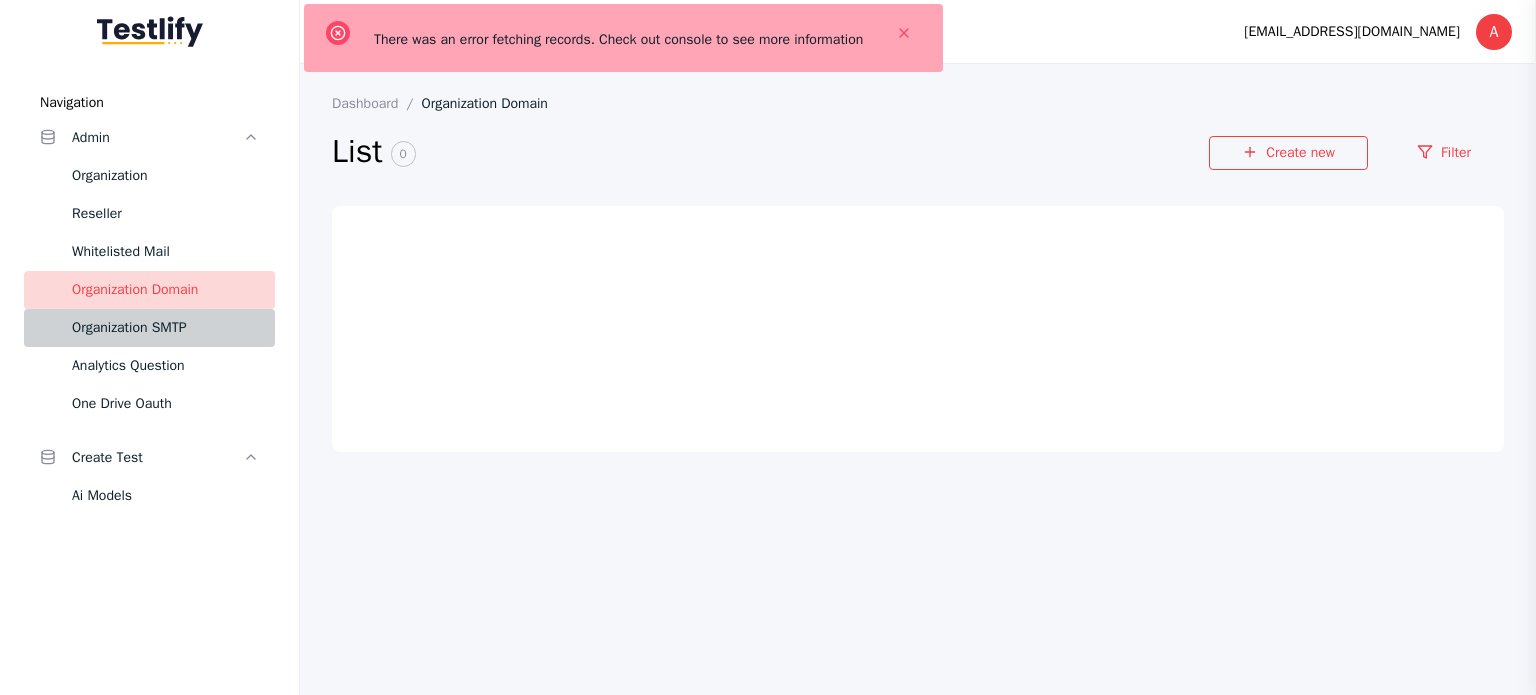 click on "Organization SMTP" at bounding box center (165, 328) 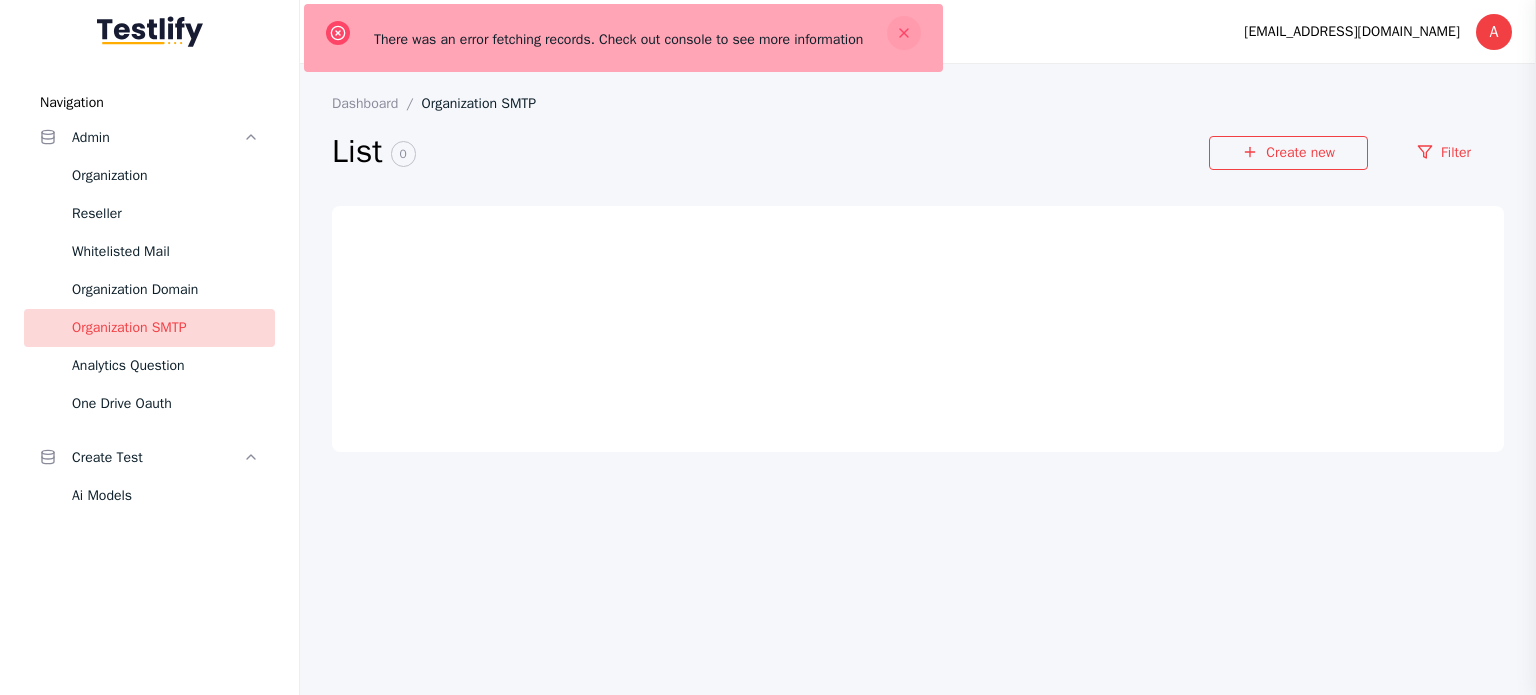 click 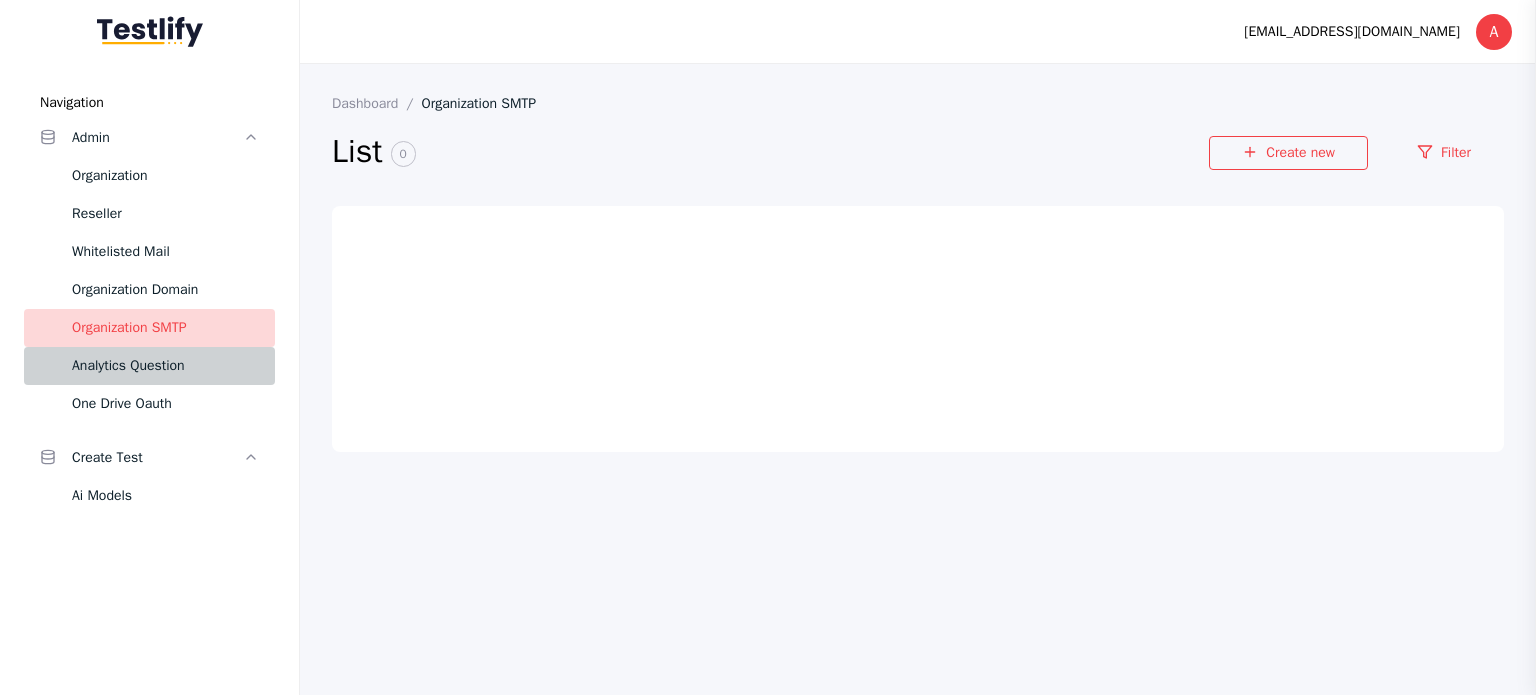 click on "Analytics Question" at bounding box center (165, 366) 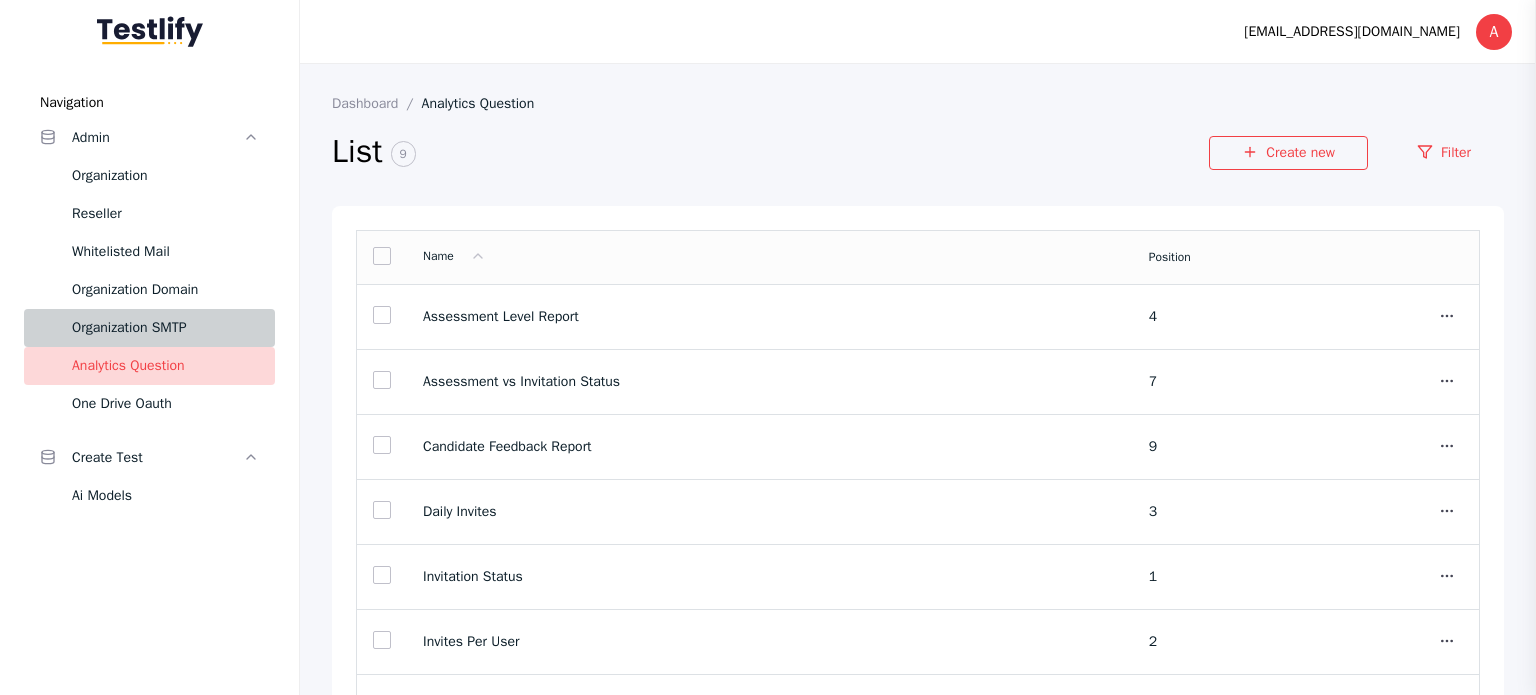 click on "Organization SMTP" at bounding box center [165, 328] 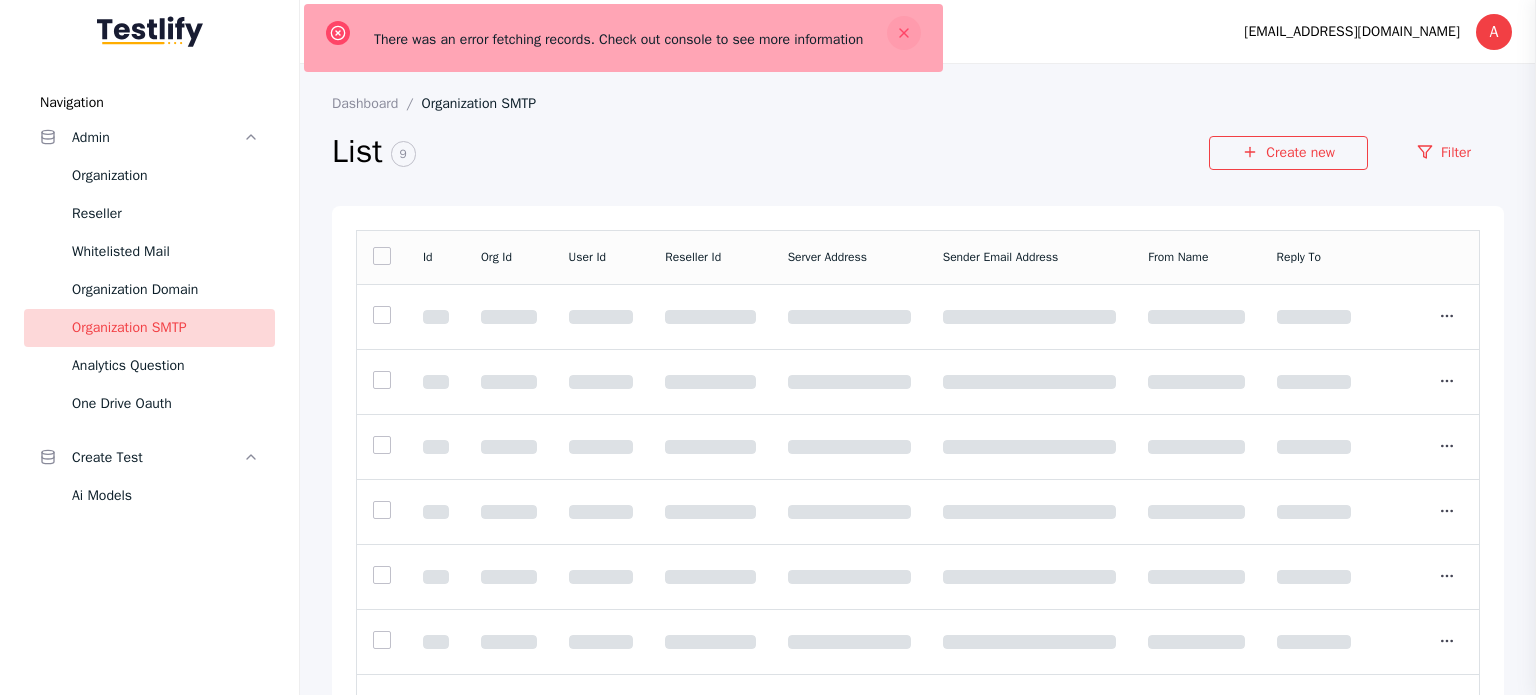 click 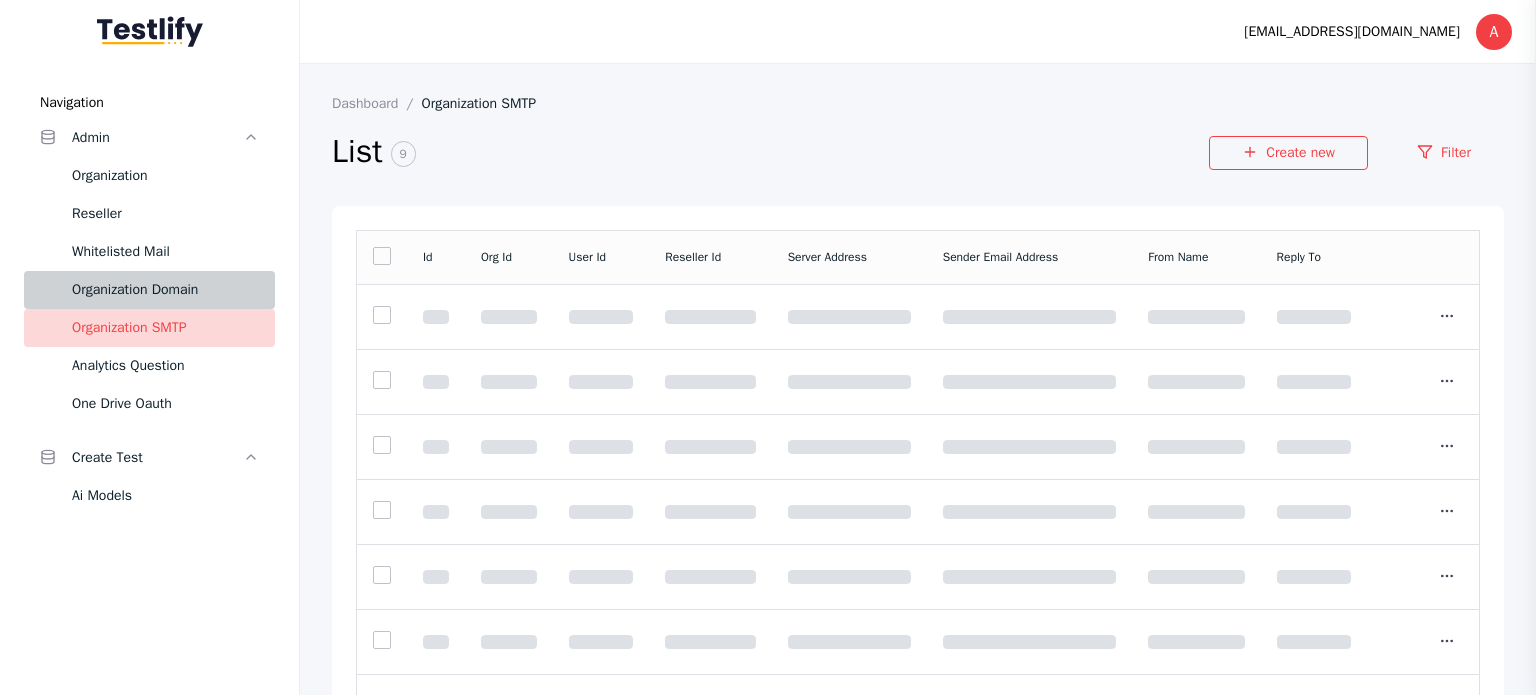click on "Organization Domain" at bounding box center (165, 290) 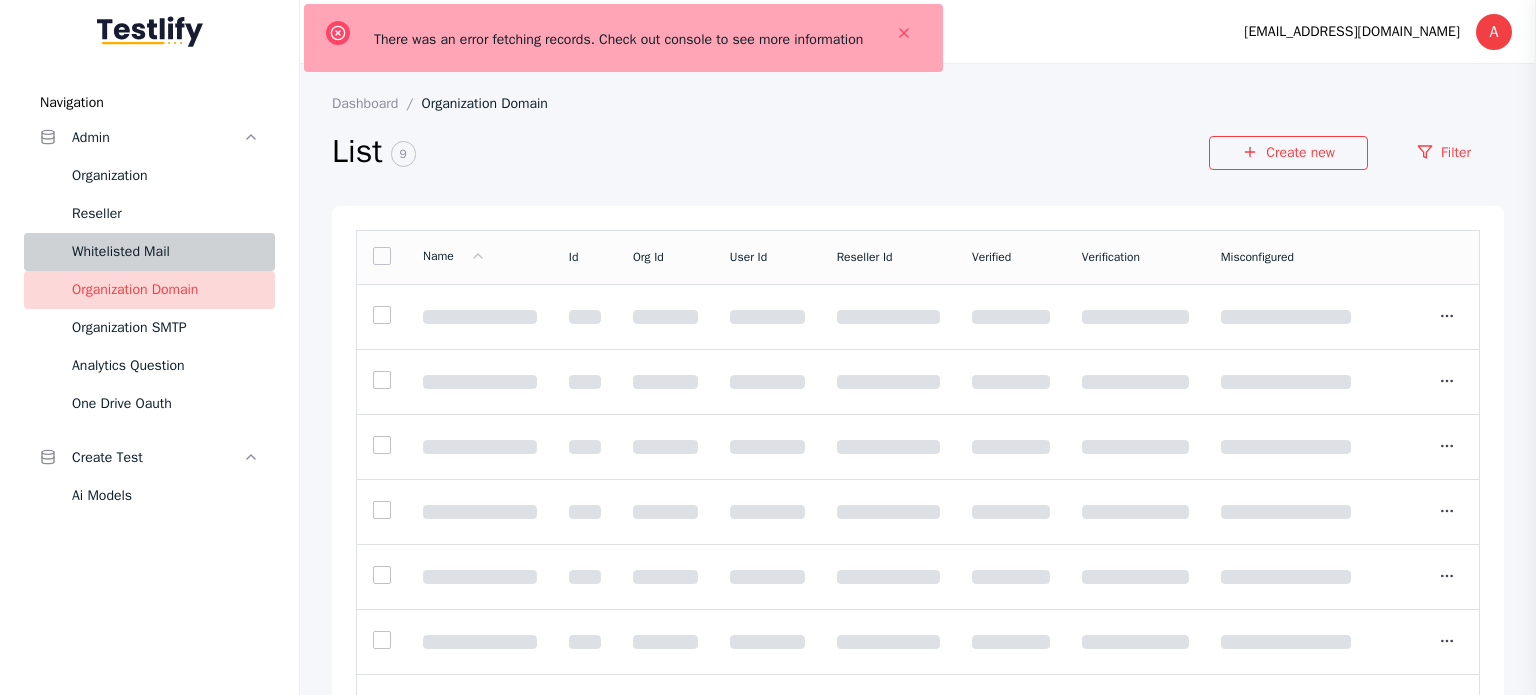 click on "Whitelisted Mail" at bounding box center (165, 252) 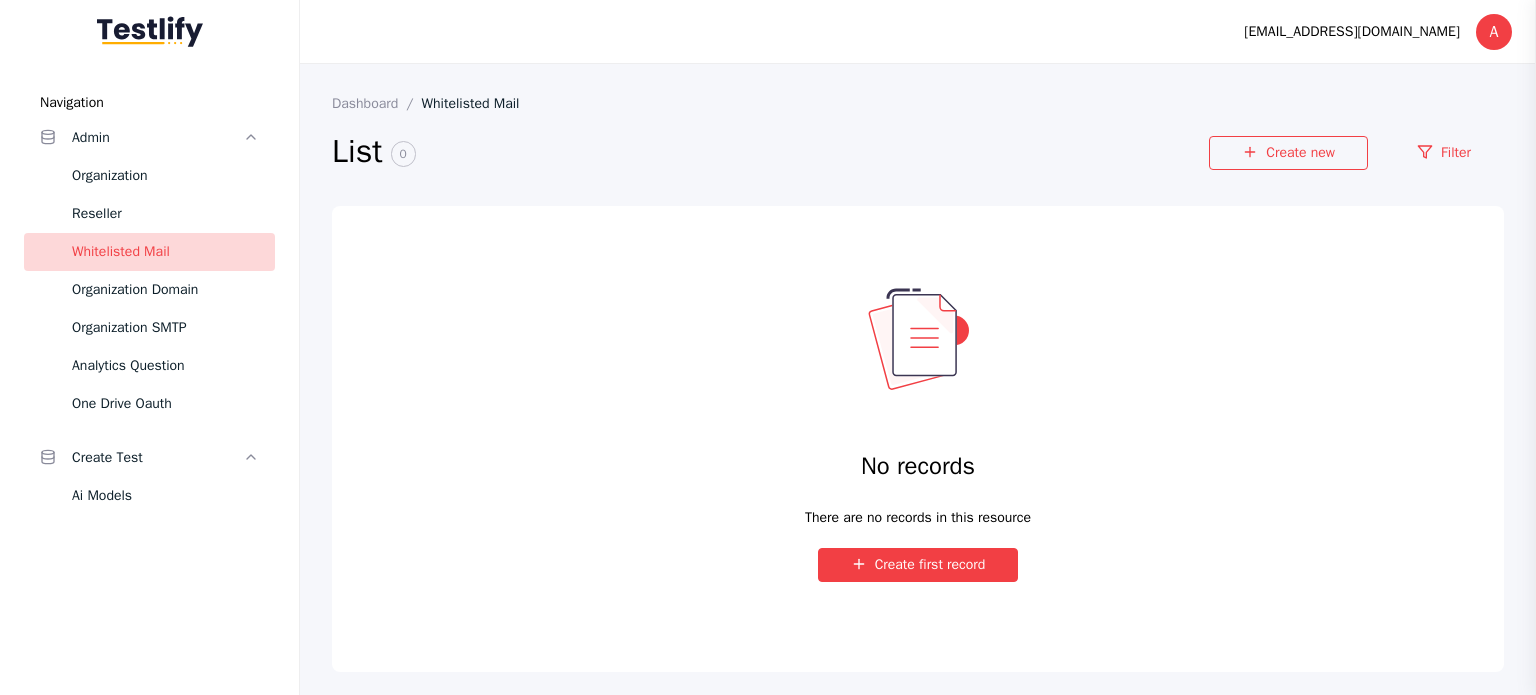 click on "No records" at bounding box center (918, 466) 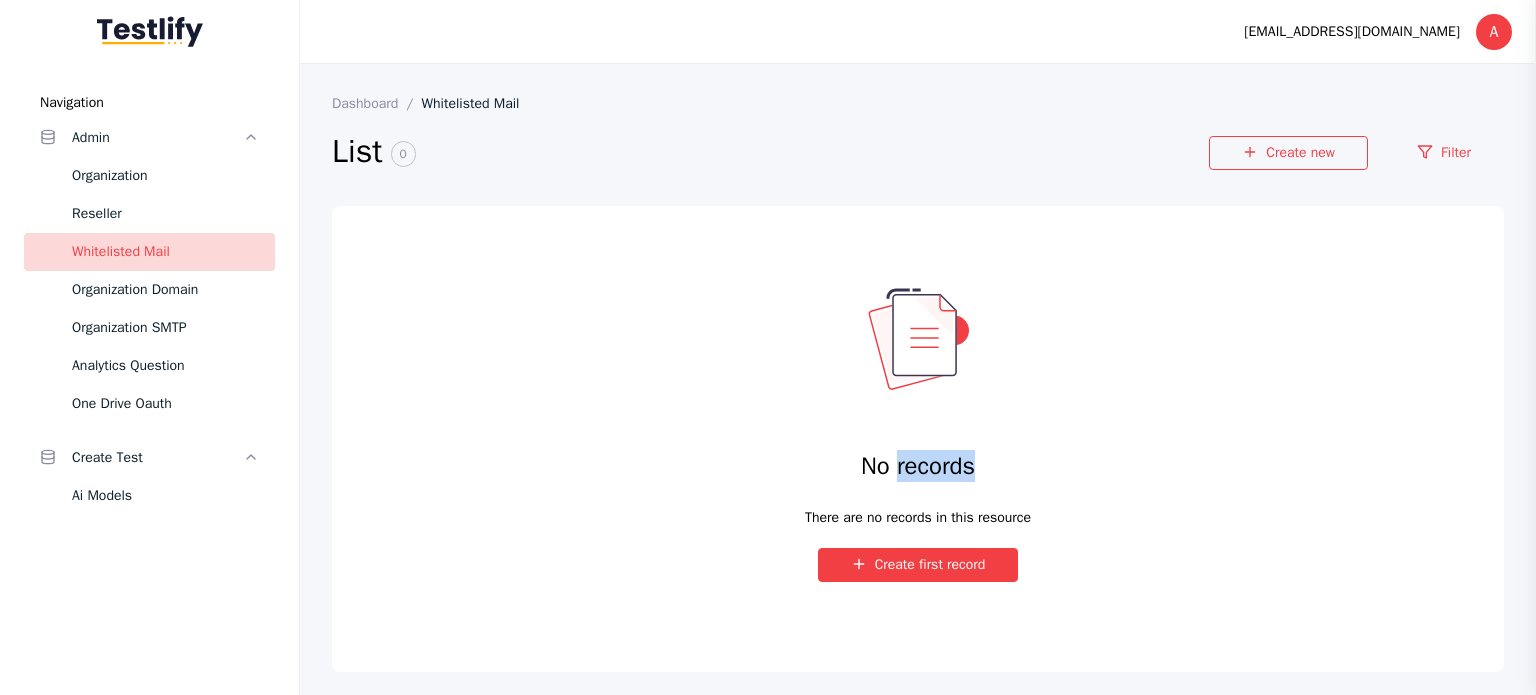 click on "No records" at bounding box center (918, 466) 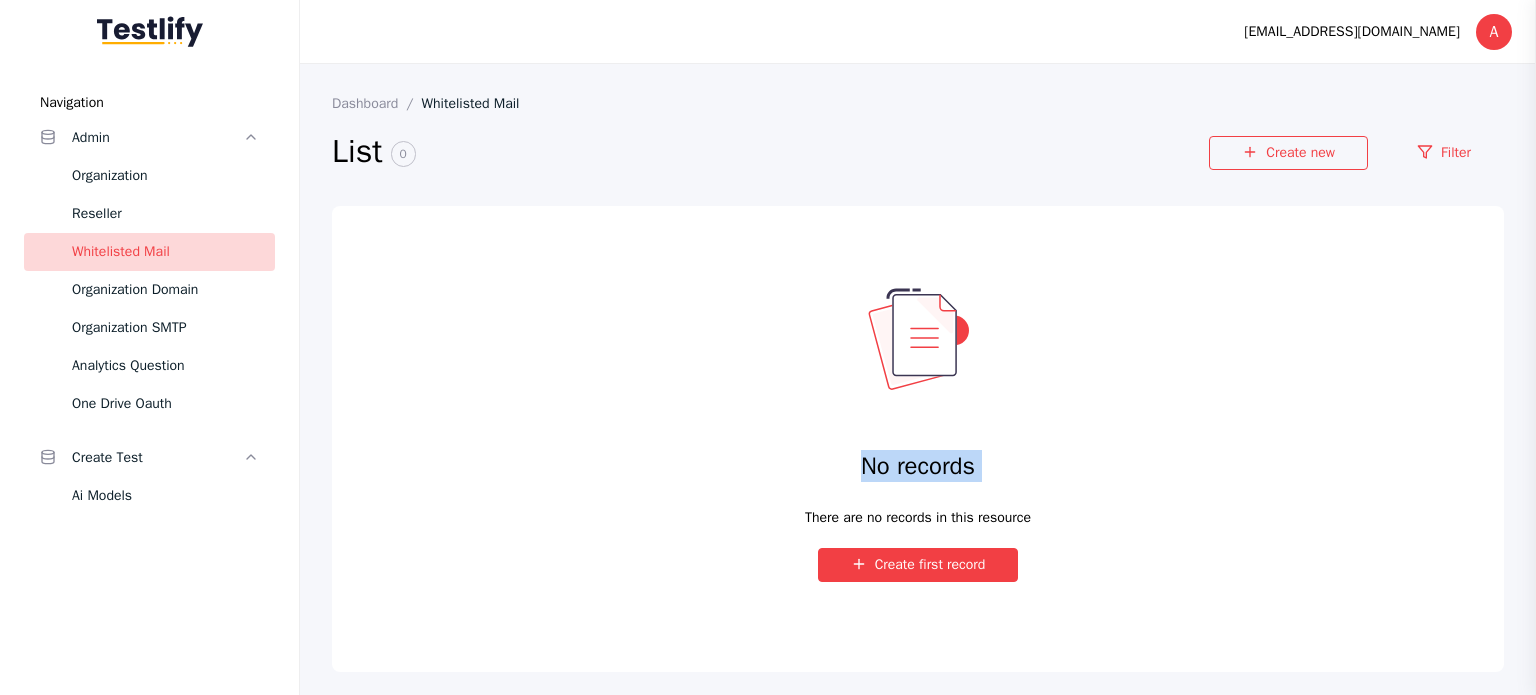 click on "No records" at bounding box center (918, 466) 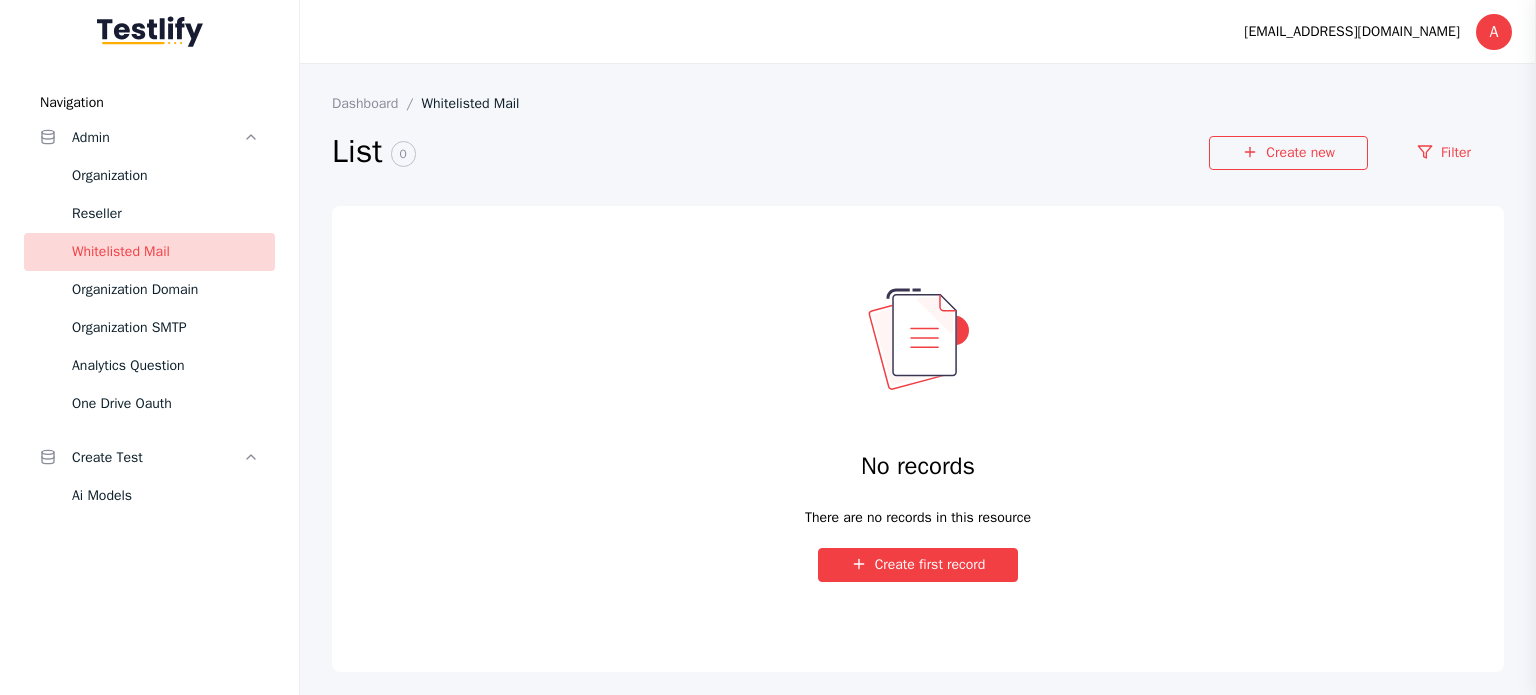 click on "No records There are no records in this resource Create first record" at bounding box center [918, 422] 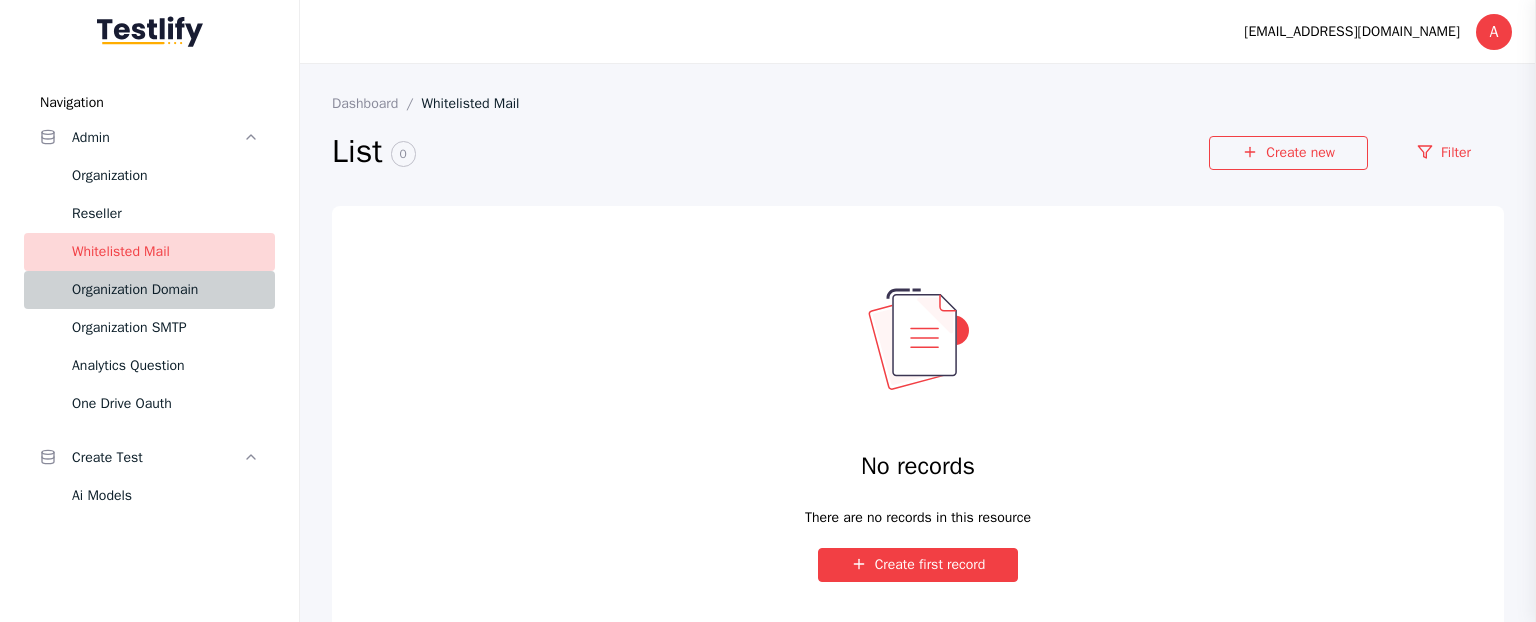 click on "Organization Domain" at bounding box center [165, 290] 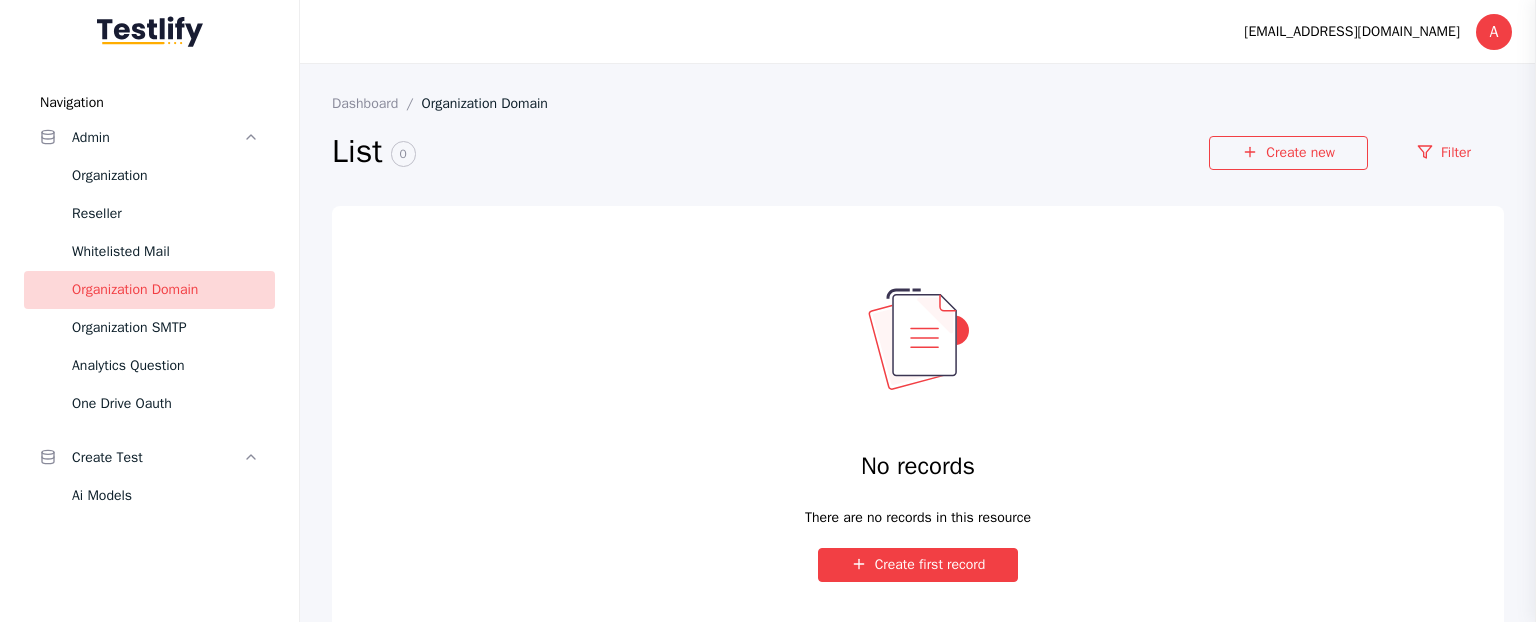 click on "Organization Domain" at bounding box center (165, 290) 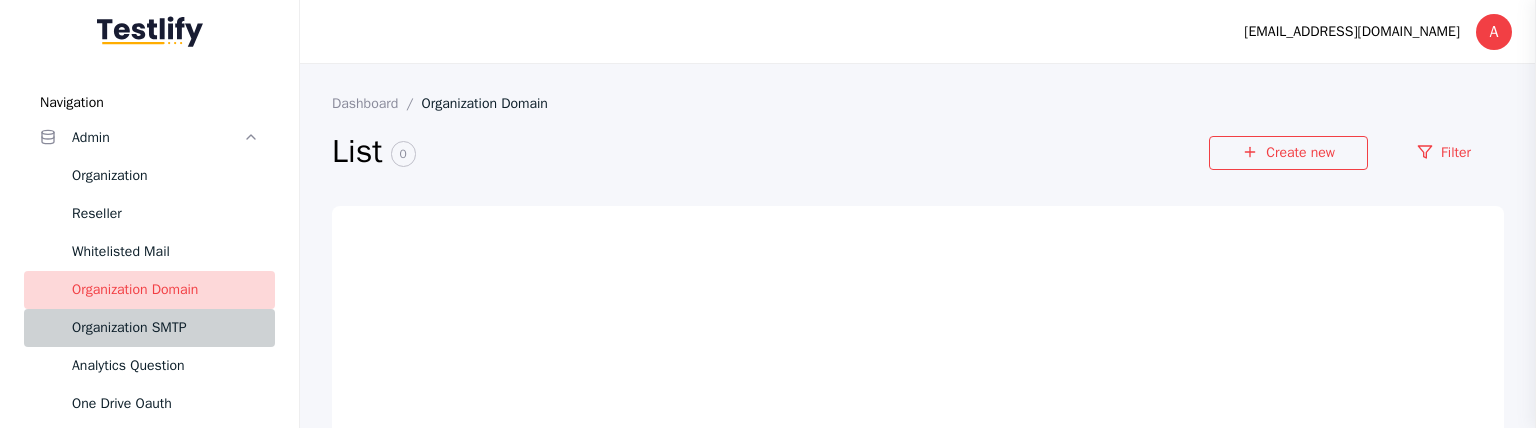 click on "Organization SMTP" at bounding box center (165, 328) 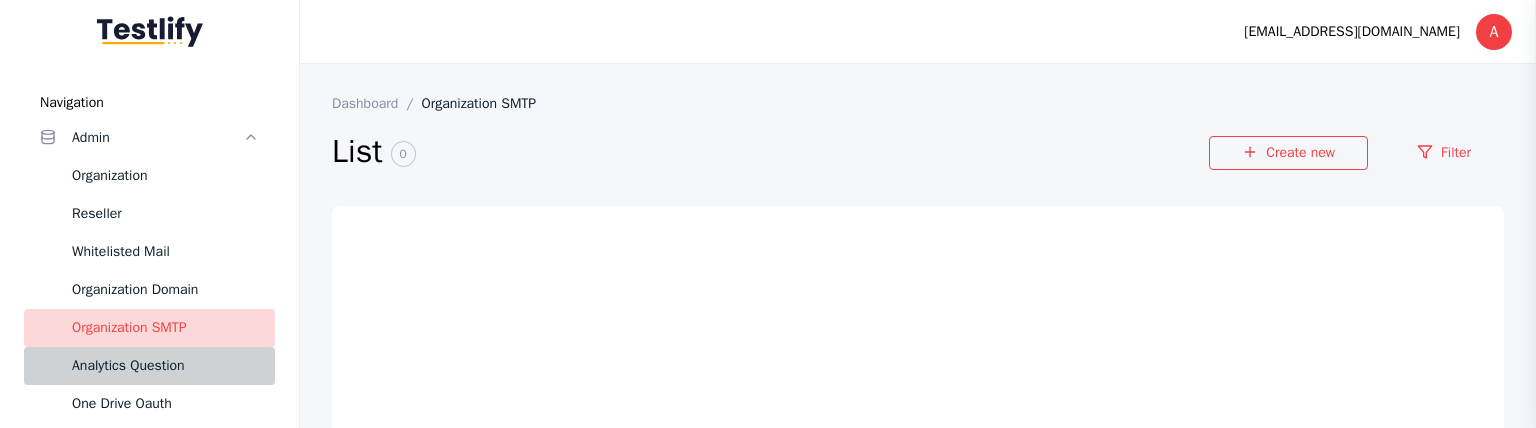 click on "Analytics Question" at bounding box center [165, 366] 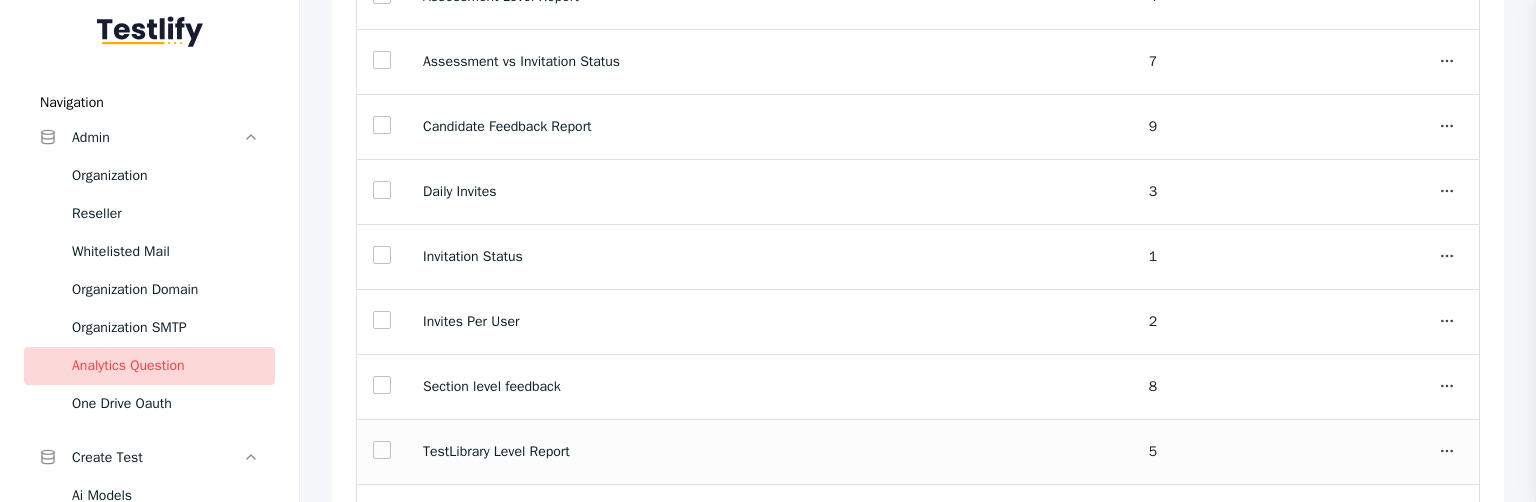 scroll, scrollTop: 324, scrollLeft: 0, axis: vertical 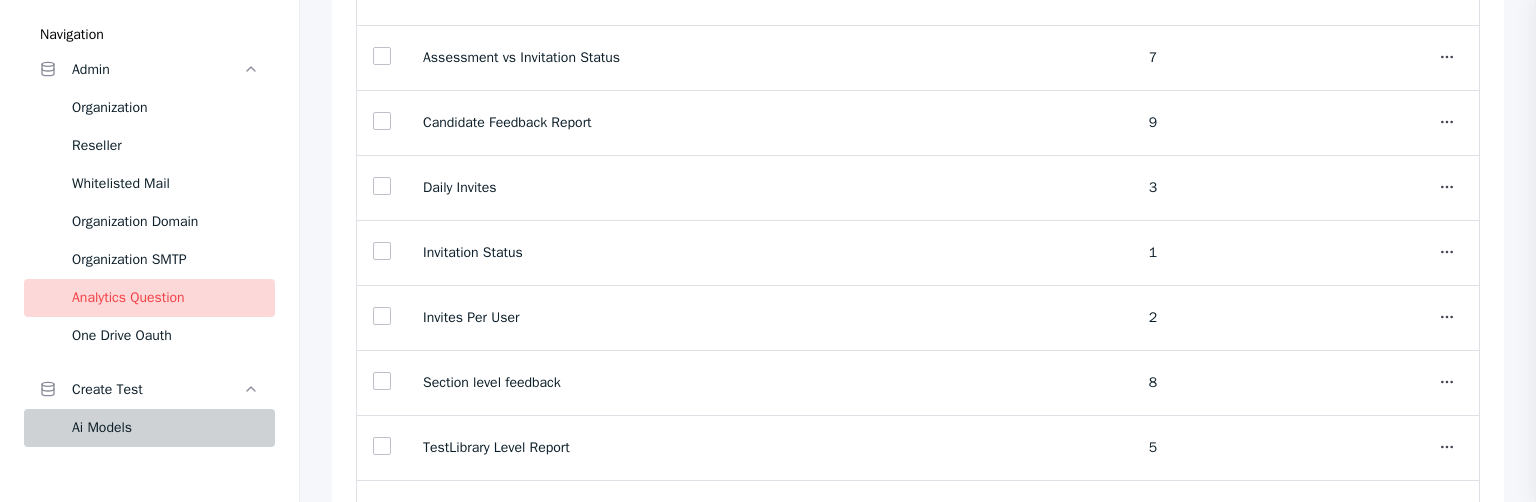 click on "Ai Models" at bounding box center [165, 428] 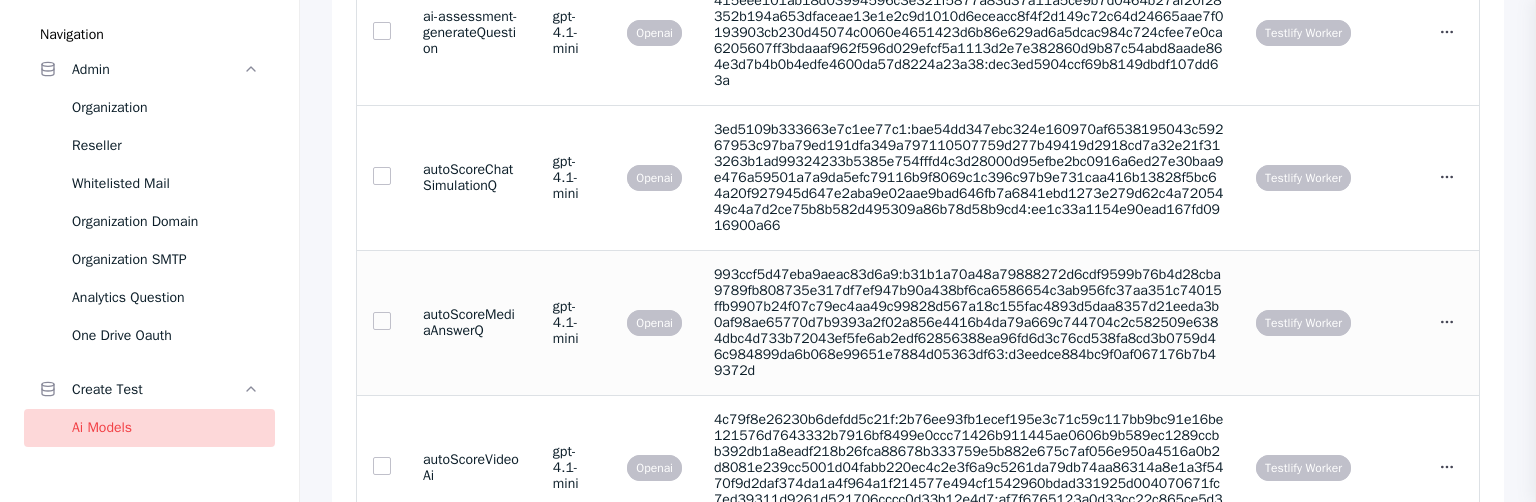 scroll, scrollTop: 0, scrollLeft: 0, axis: both 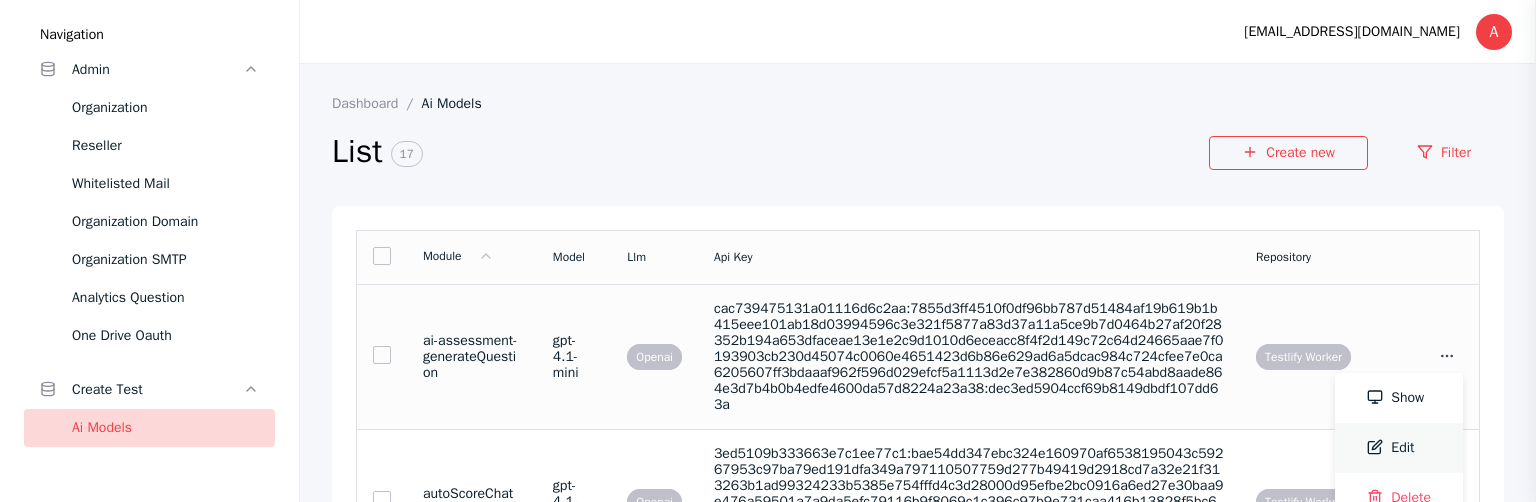 click on "Edit" at bounding box center [1399, 448] 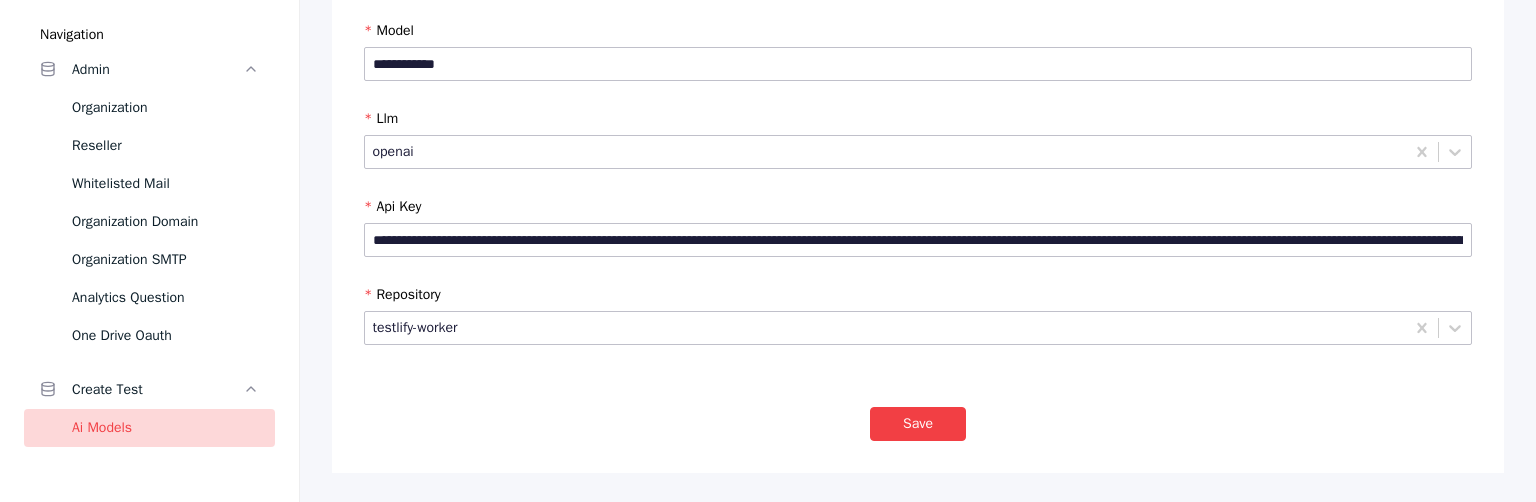 scroll, scrollTop: 0, scrollLeft: 0, axis: both 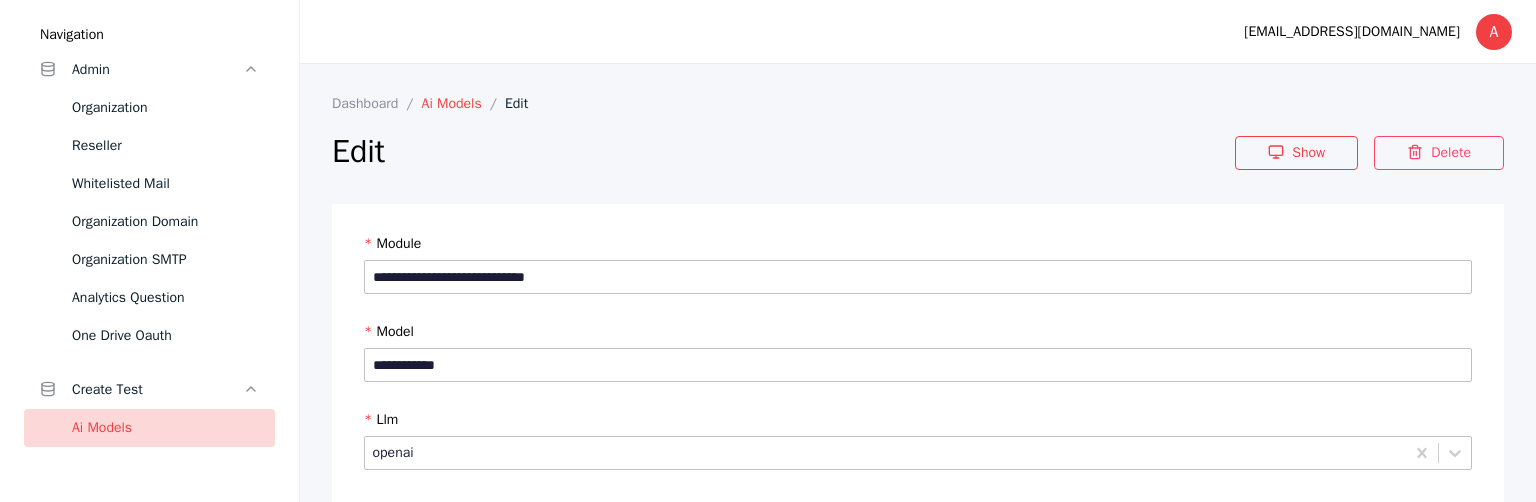 click on "Ai Models" at bounding box center (463, 103) 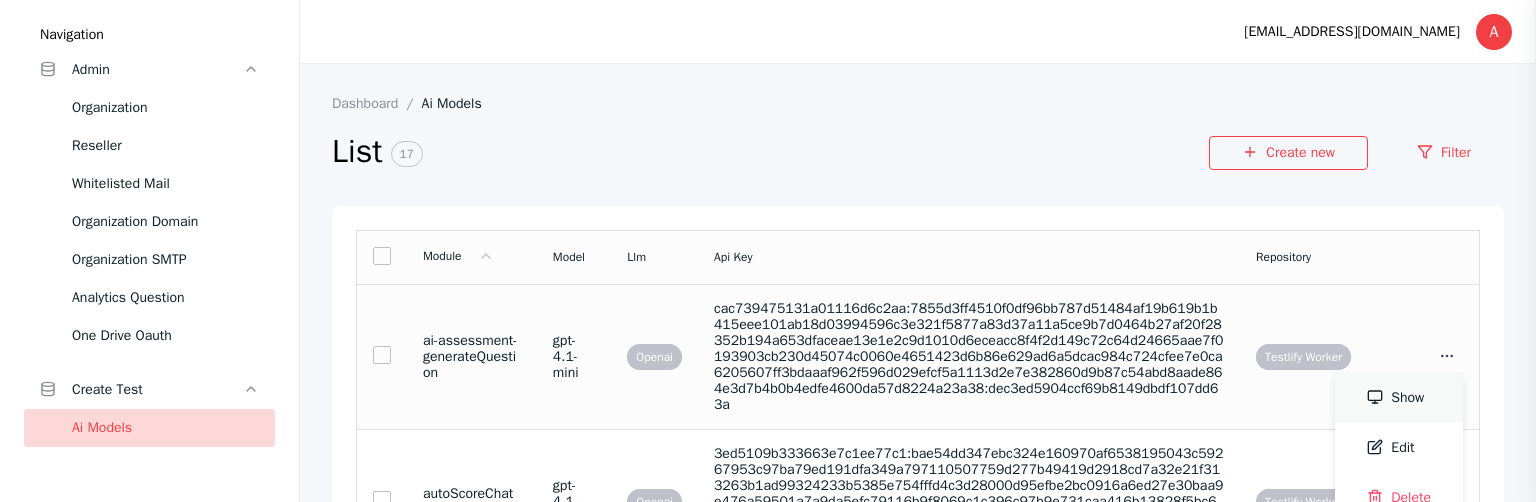 click on "Show" at bounding box center (1399, 398) 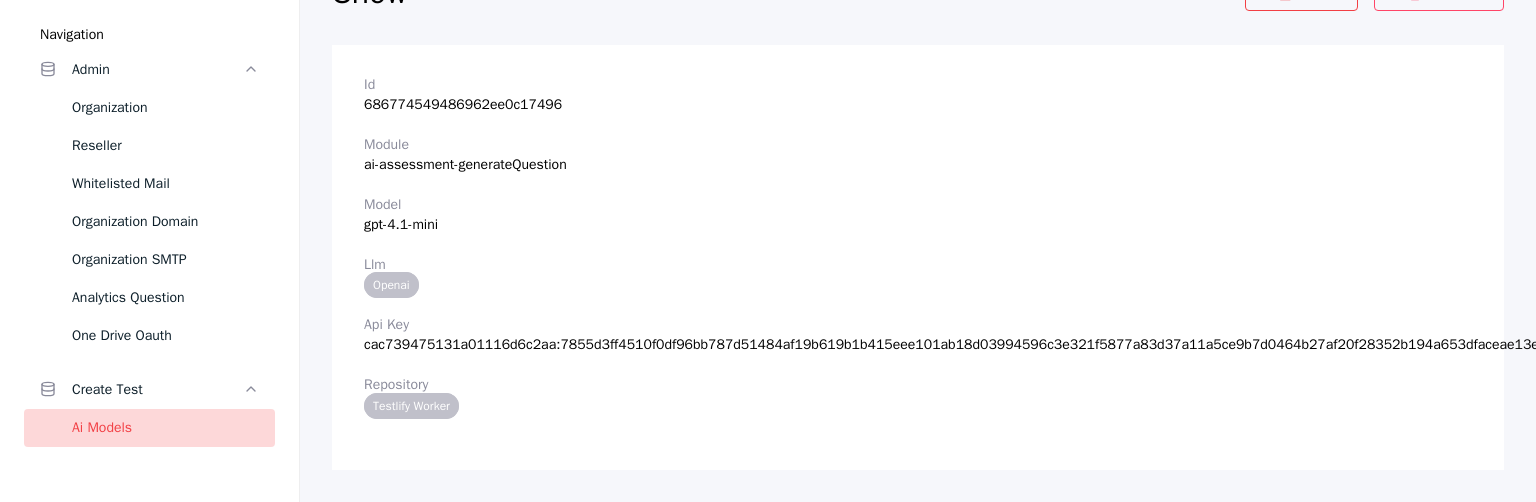 scroll, scrollTop: 0, scrollLeft: 0, axis: both 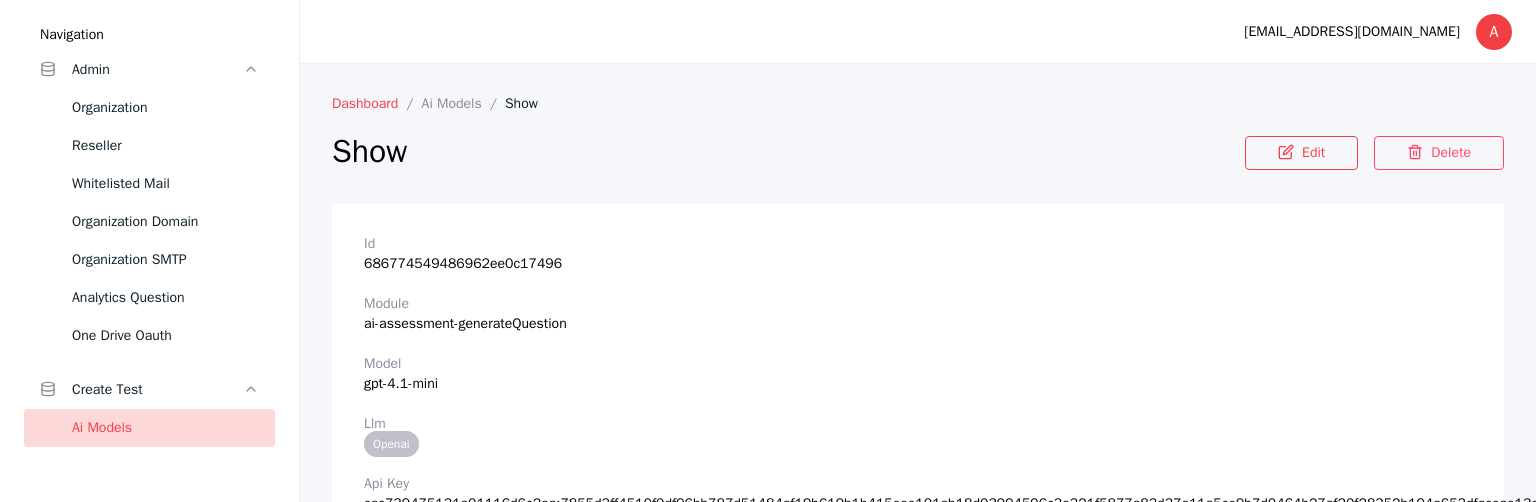 click on "Dashboard" at bounding box center [377, 103] 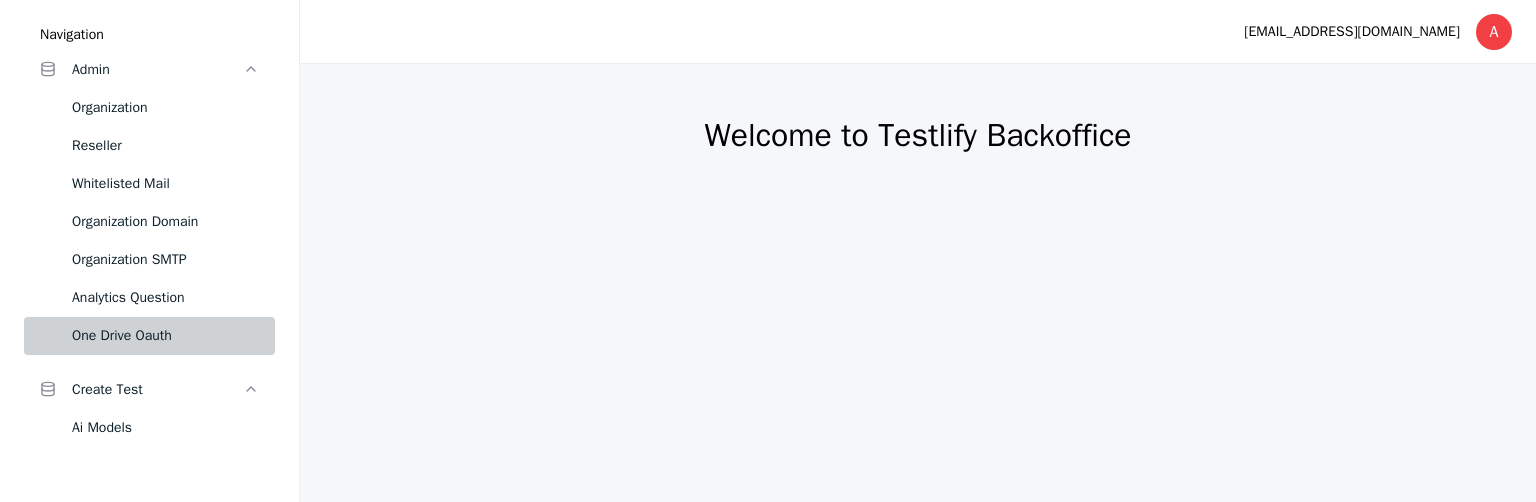 click on "One Drive Oauth" at bounding box center [165, 336] 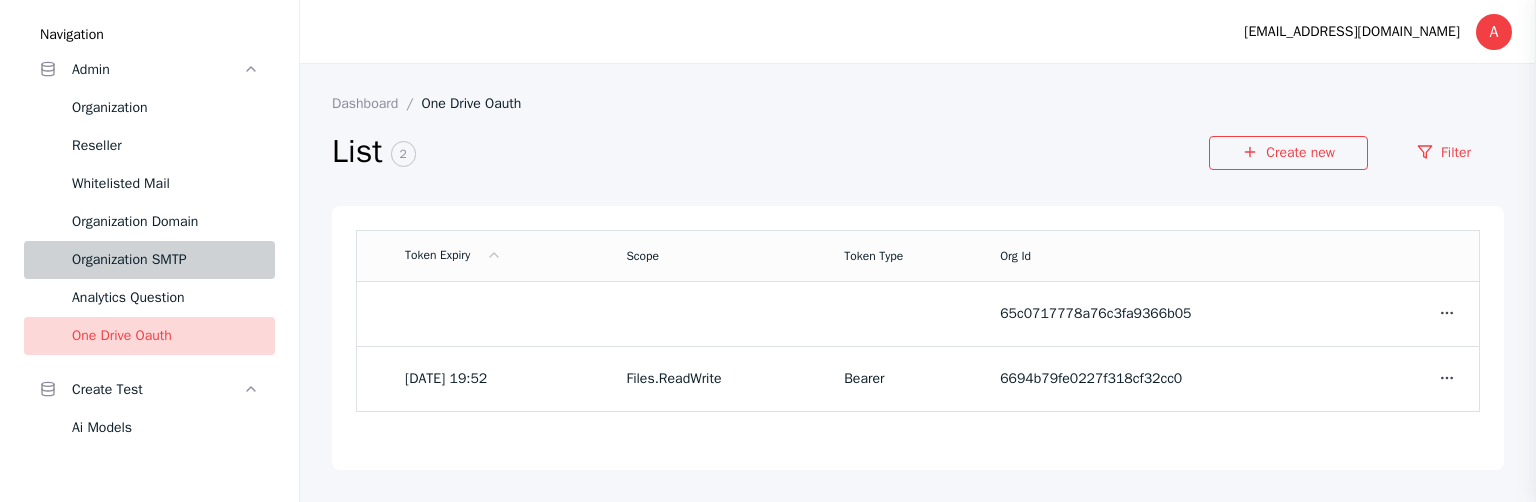 click on "Organization SMTP" at bounding box center (149, 260) 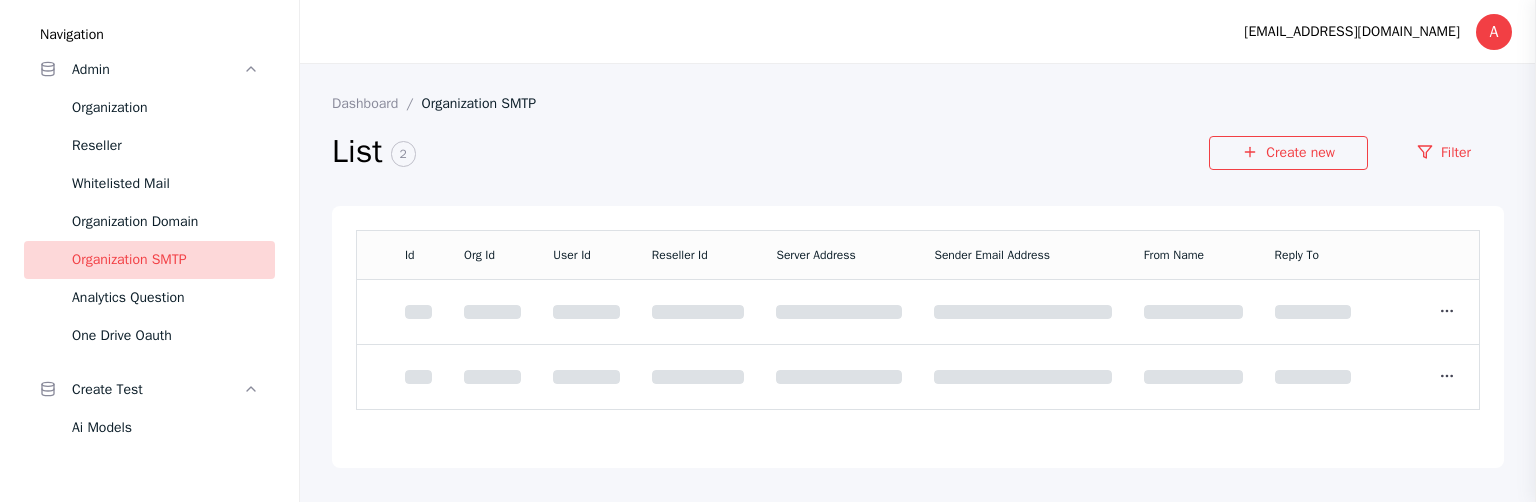 scroll, scrollTop: 0, scrollLeft: 0, axis: both 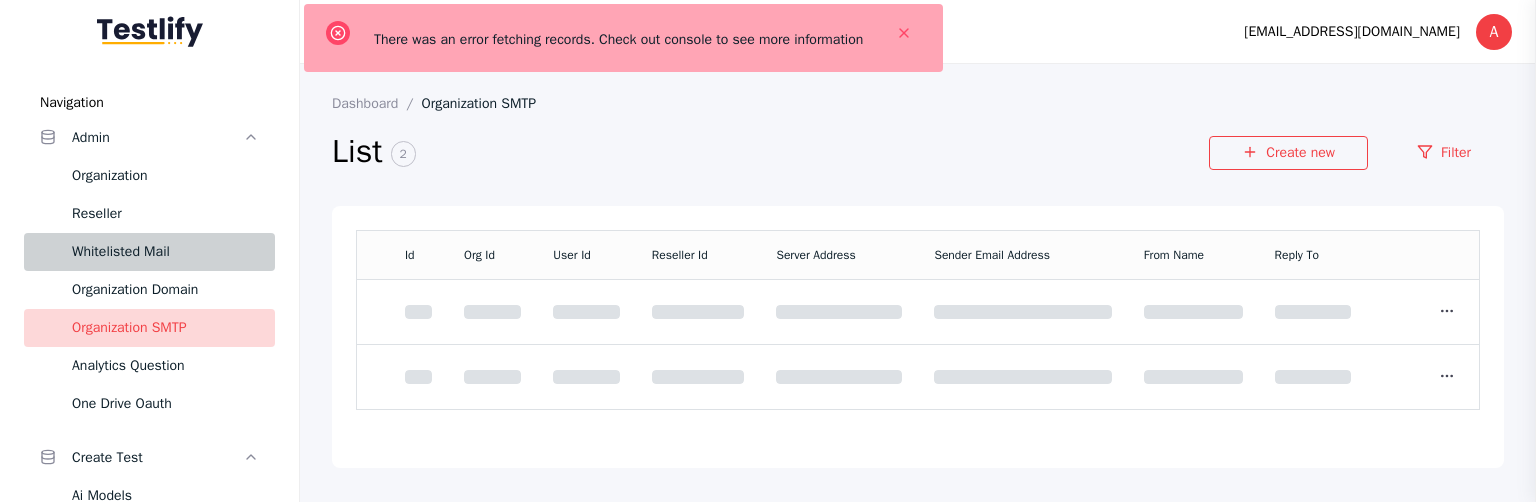 click on "Whitelisted Mail" at bounding box center [165, 252] 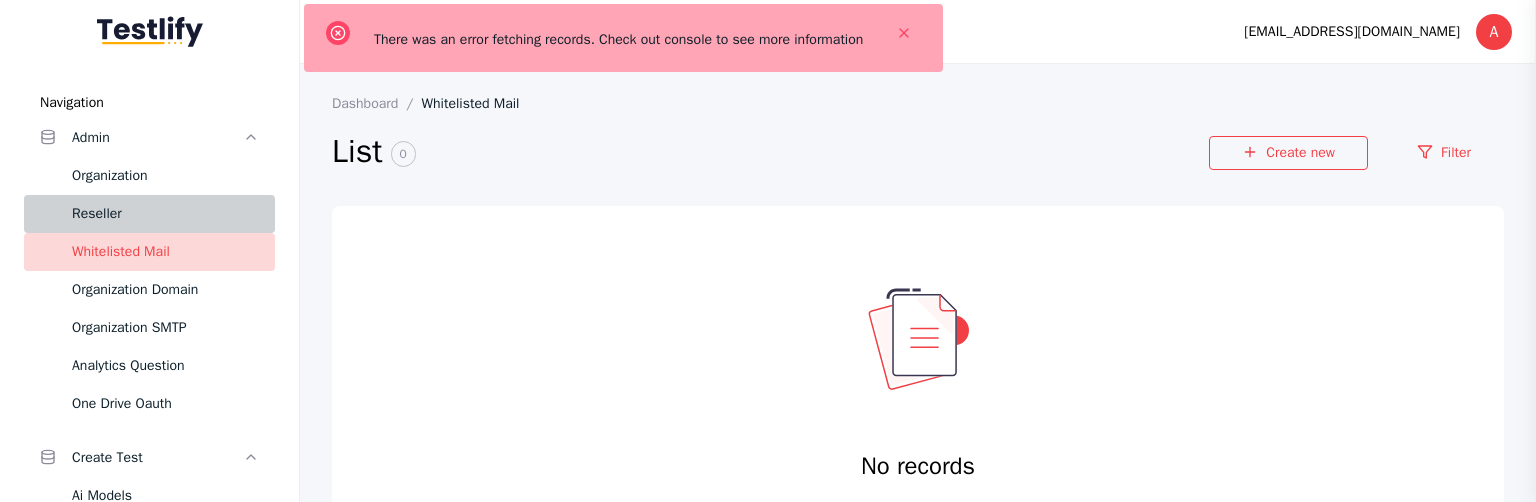 click on "Reseller" at bounding box center [165, 214] 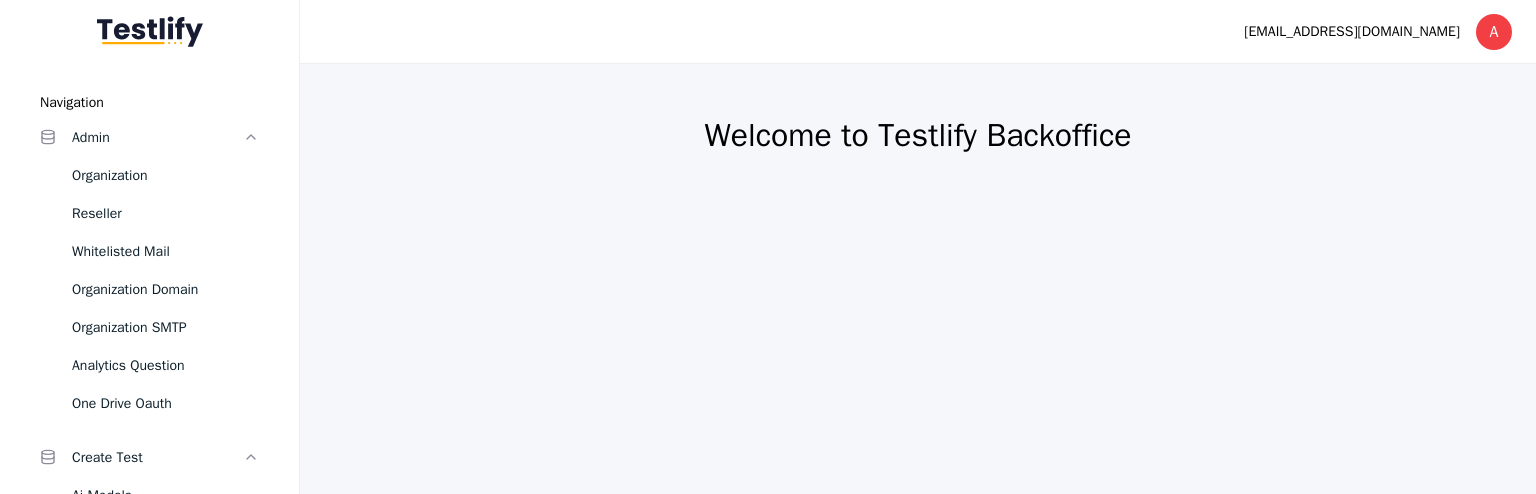 scroll, scrollTop: 0, scrollLeft: 0, axis: both 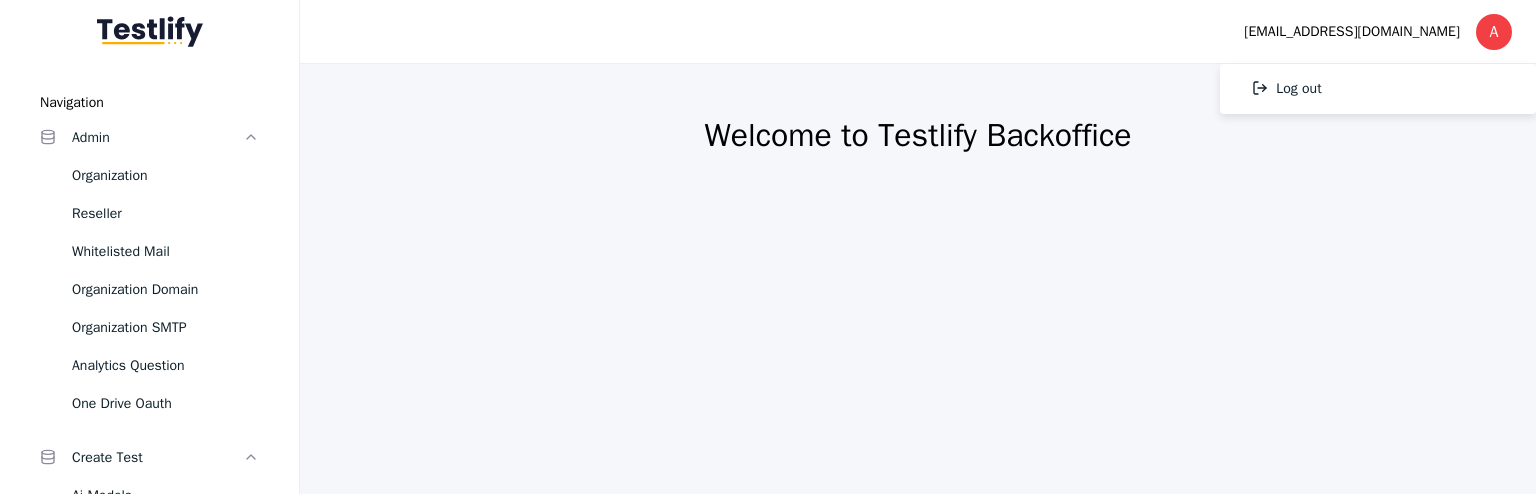 click on "A" at bounding box center [1494, 32] 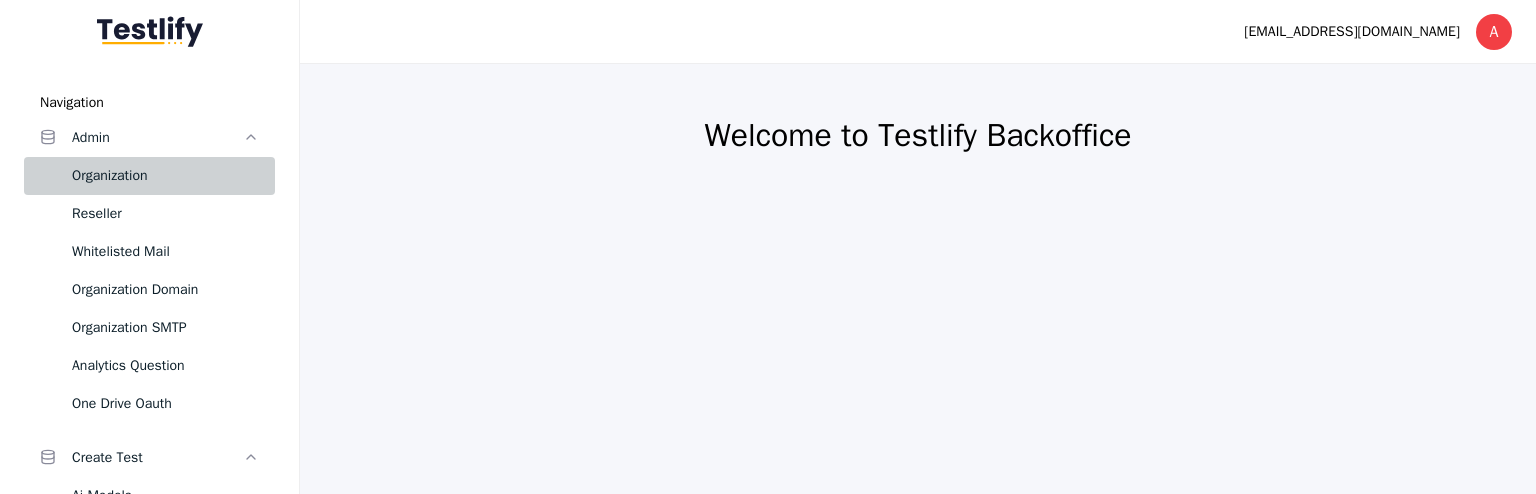 click on "Organization" at bounding box center (165, 176) 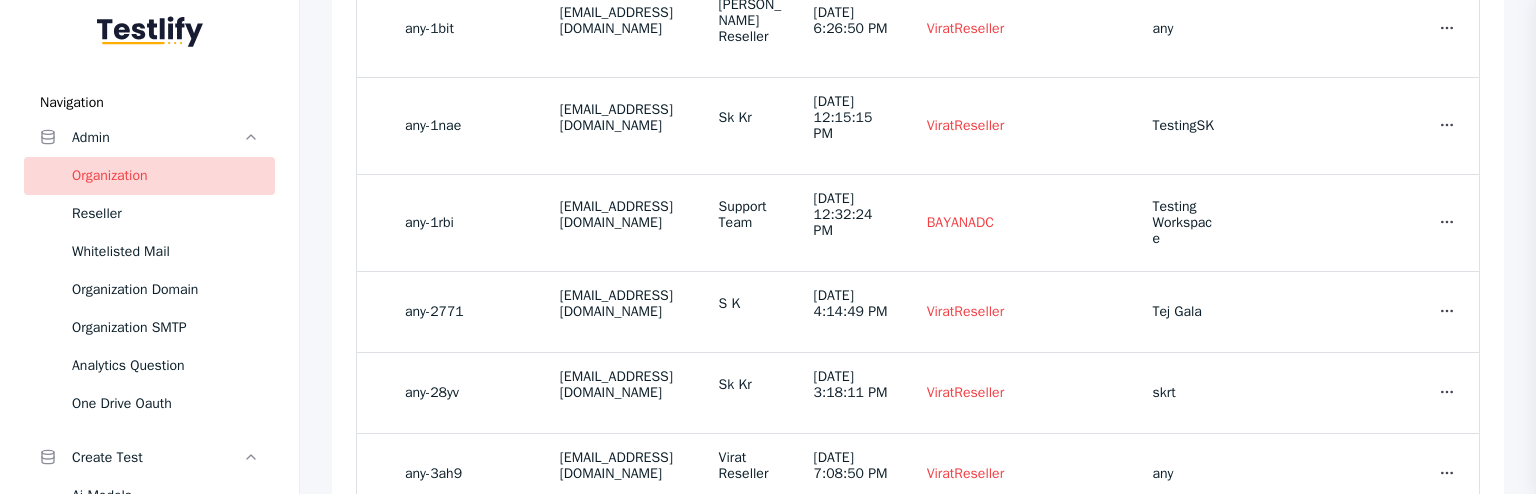 scroll, scrollTop: 696, scrollLeft: 0, axis: vertical 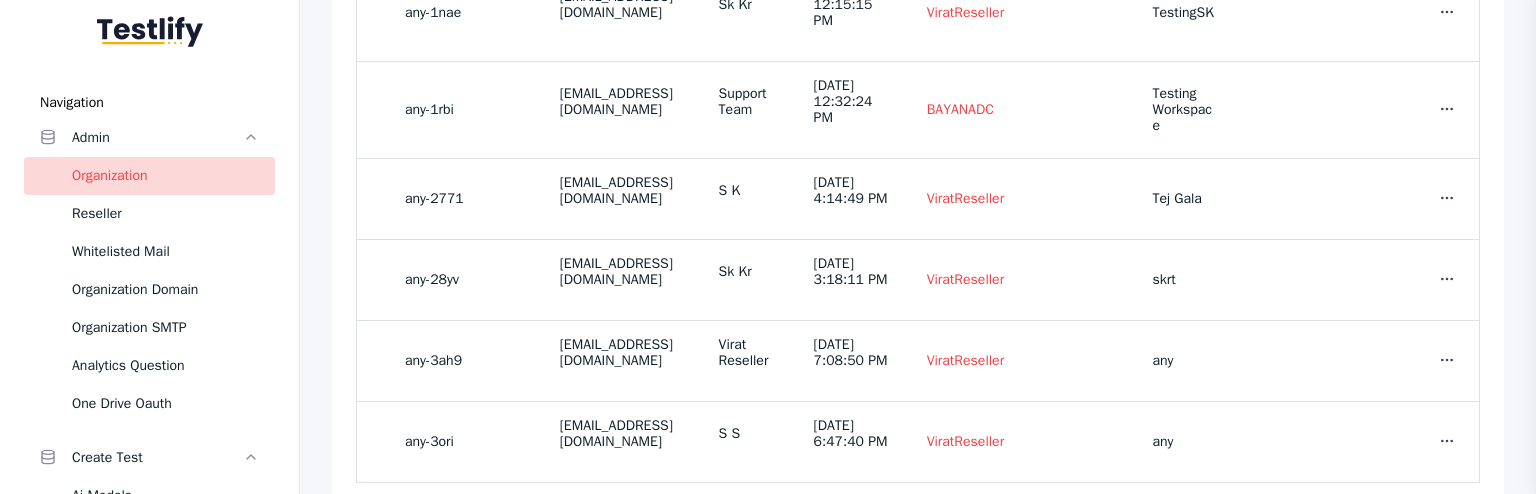 click on "10" at bounding box center [1044, 524] 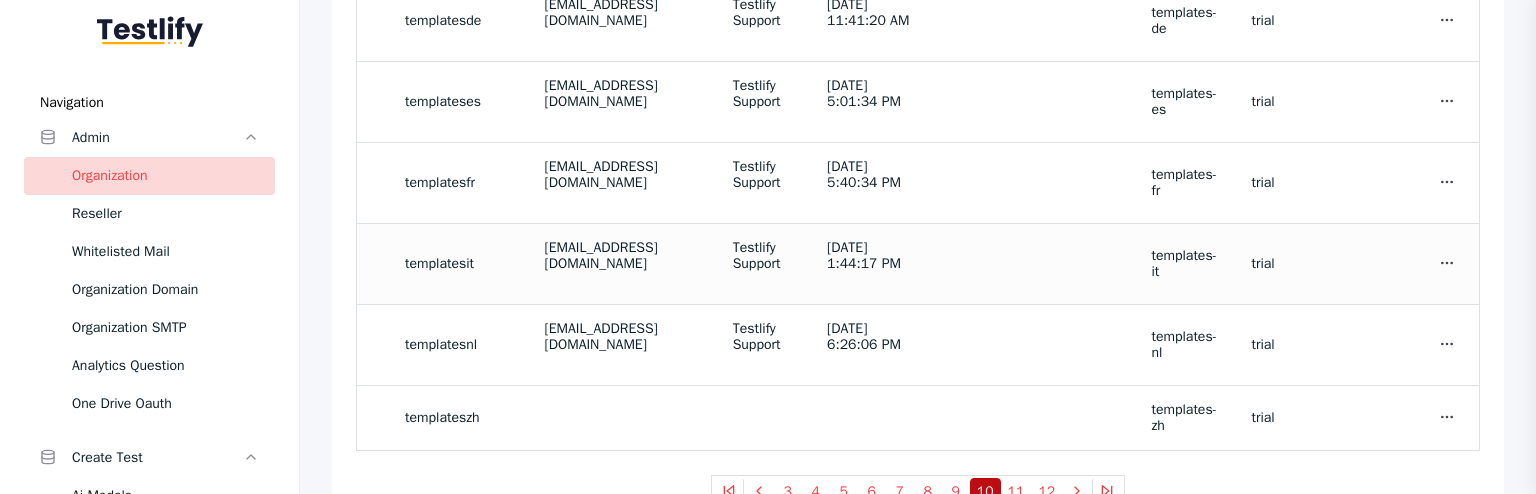 scroll, scrollTop: 0, scrollLeft: 0, axis: both 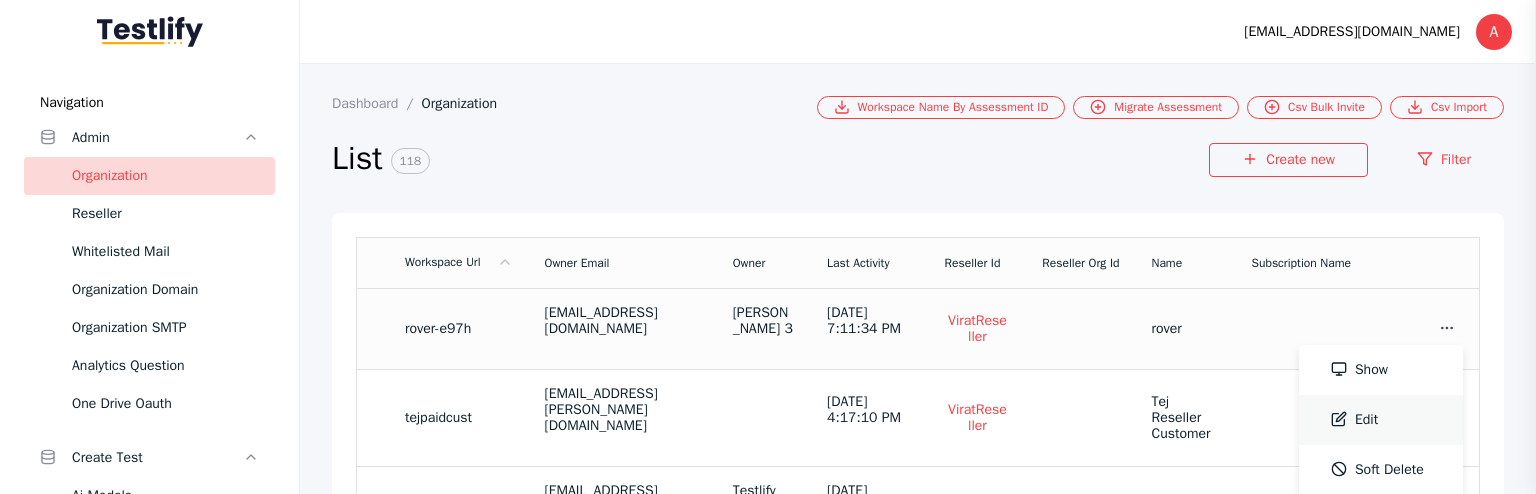 click on "Edit" at bounding box center [1381, 420] 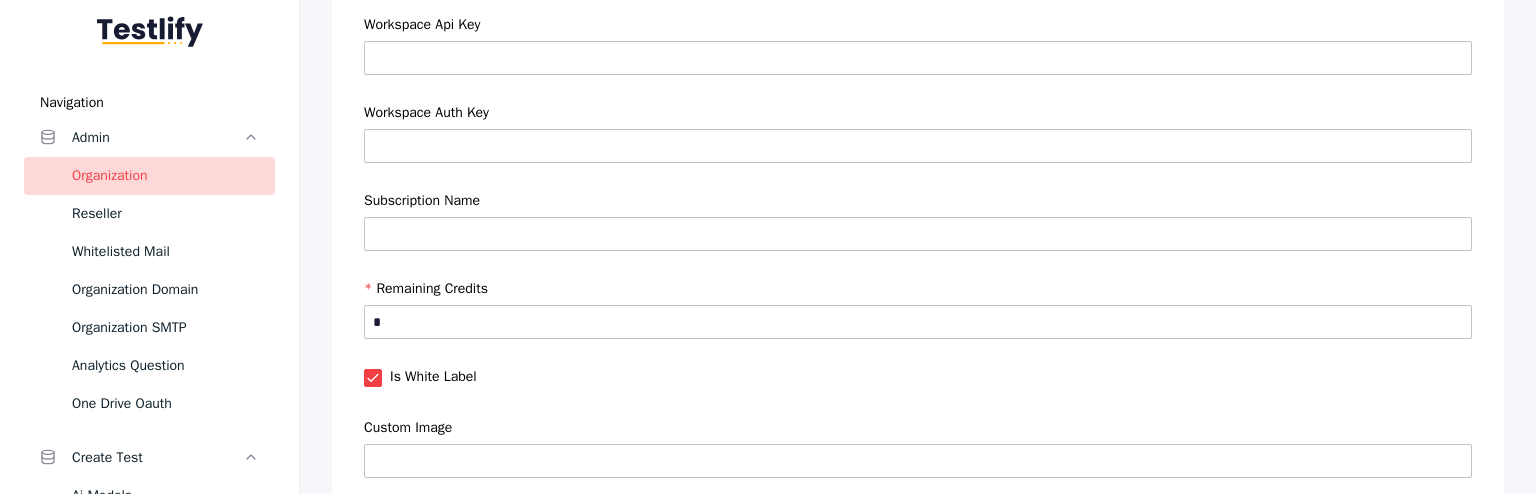 scroll, scrollTop: 0, scrollLeft: 0, axis: both 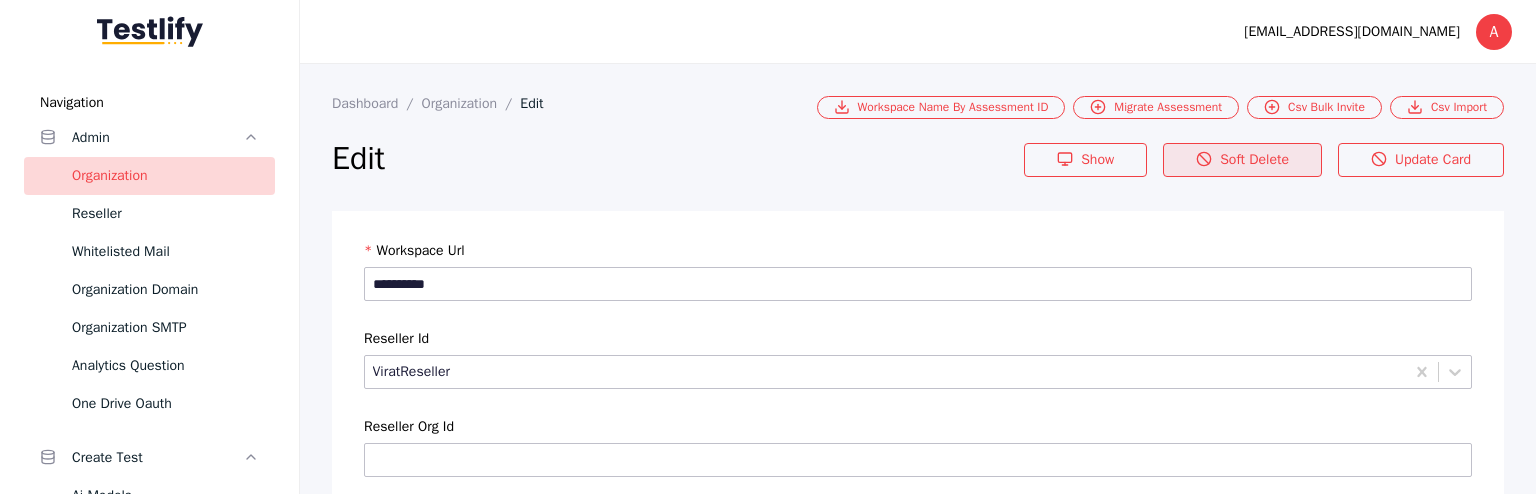 click on "Soft Delete" at bounding box center (1242, 160) 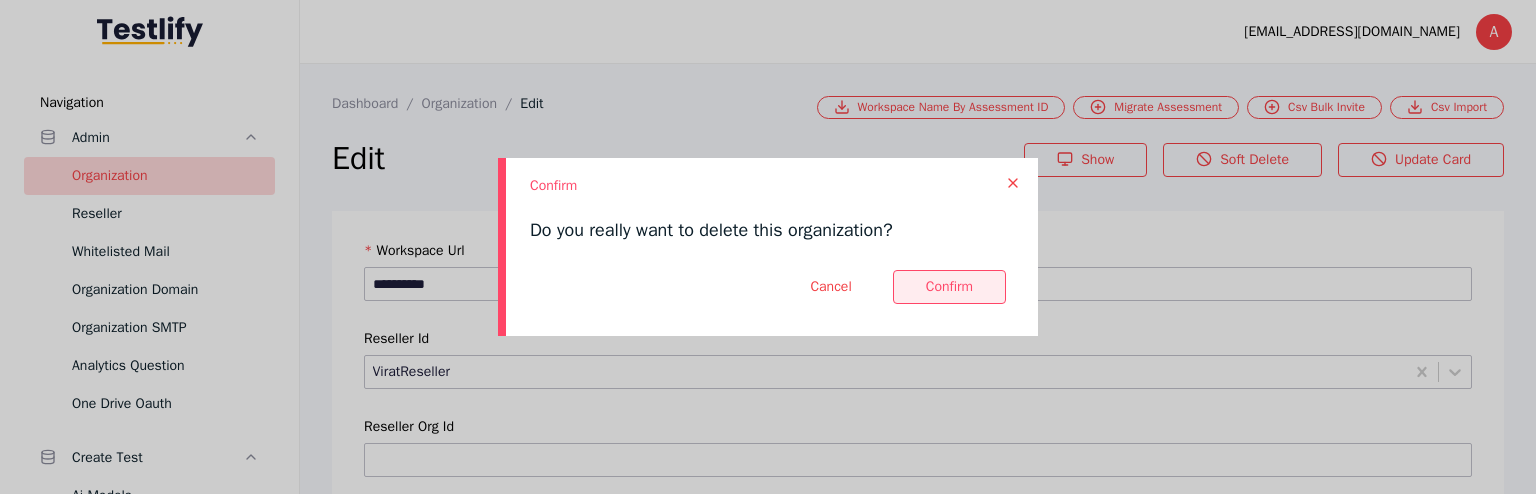 click at bounding box center [949, 287] 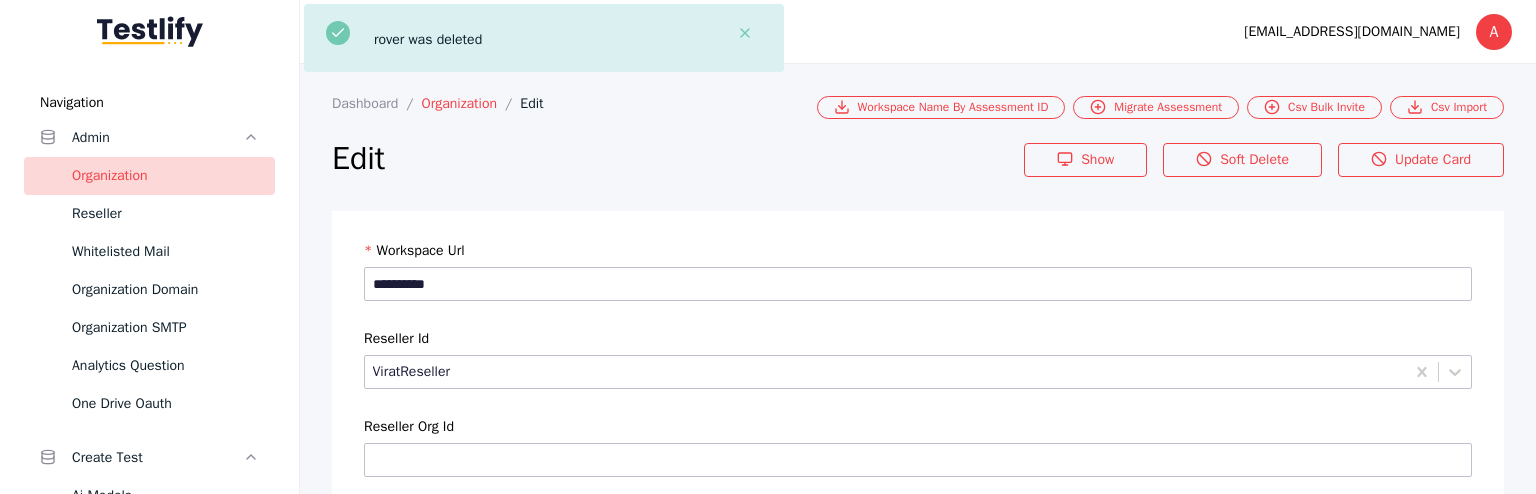 click on "Organization" at bounding box center (471, 103) 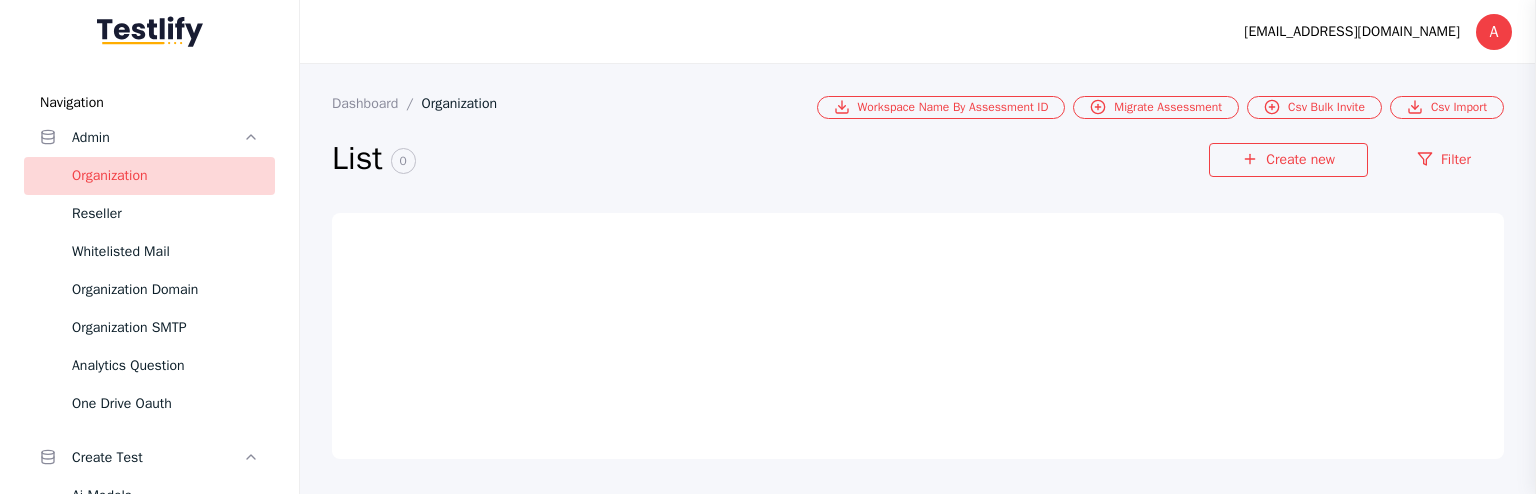 click at bounding box center (760, 32) 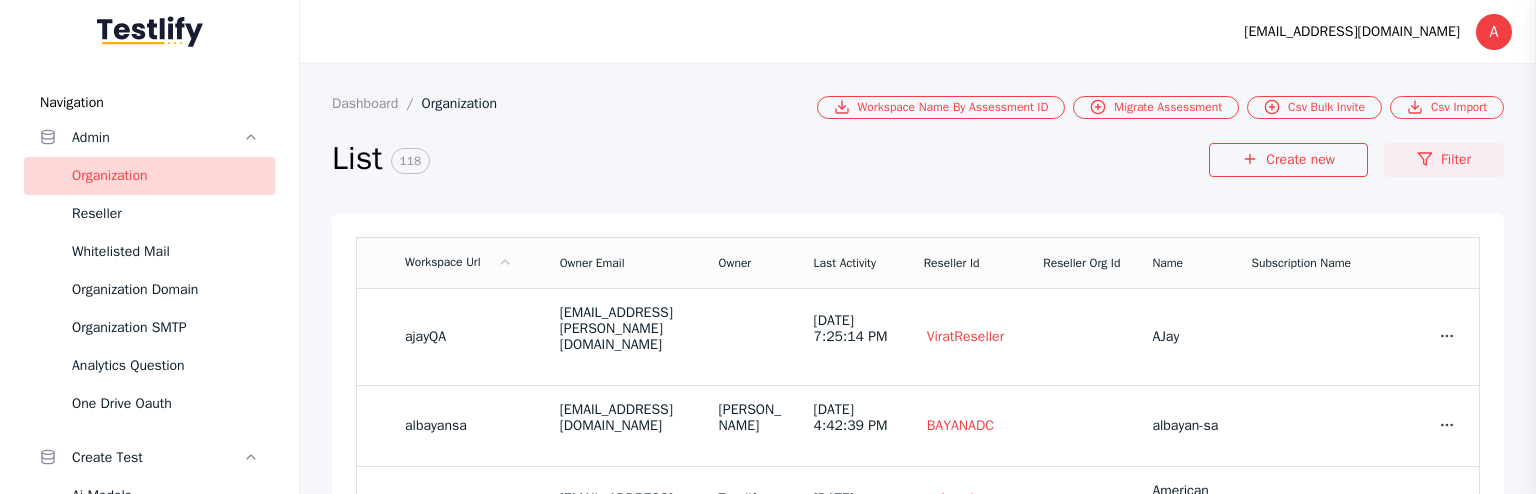 click on "Filter" at bounding box center [1444, 160] 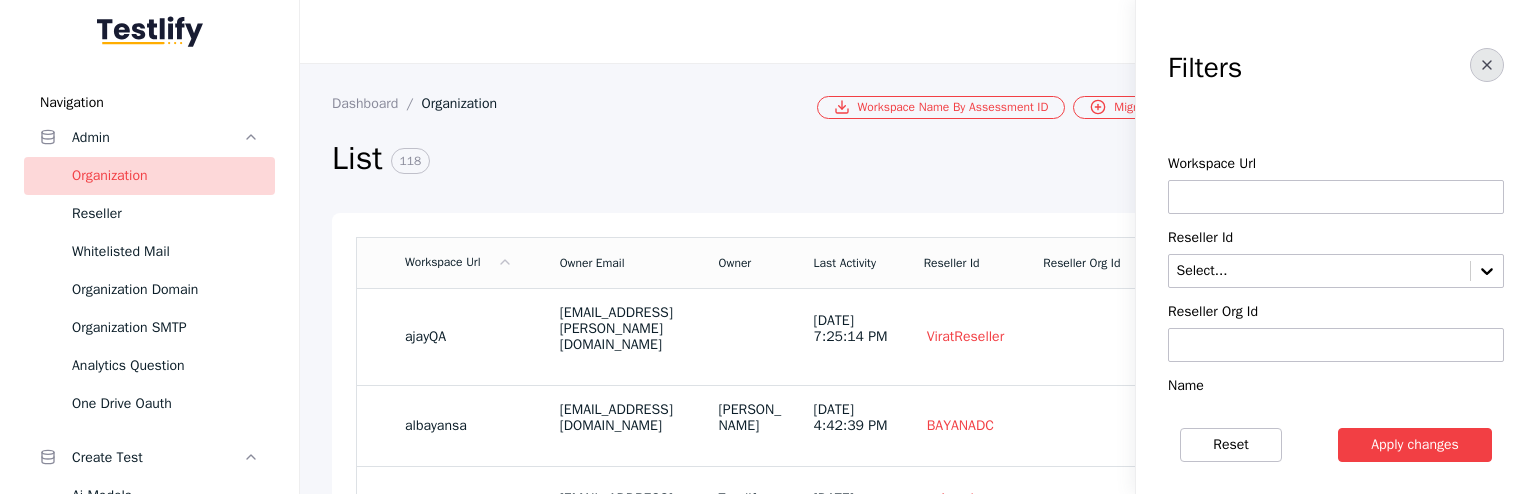 click 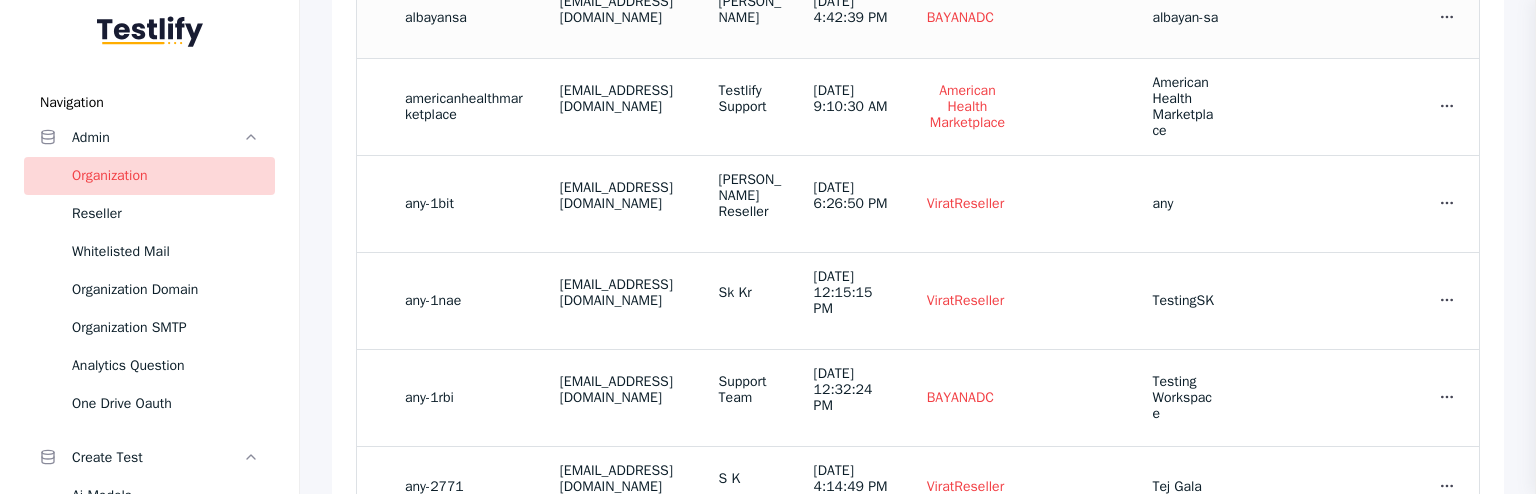 scroll, scrollTop: 696, scrollLeft: 0, axis: vertical 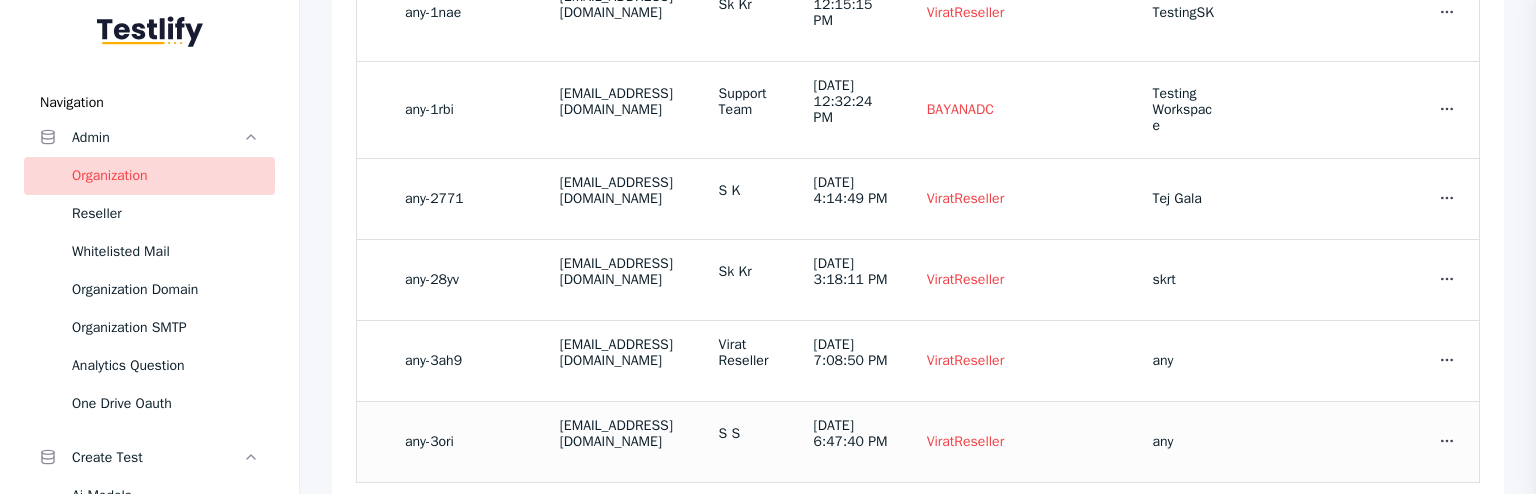 click on "[DATE] 6:47:40 PM" at bounding box center [853, 441] 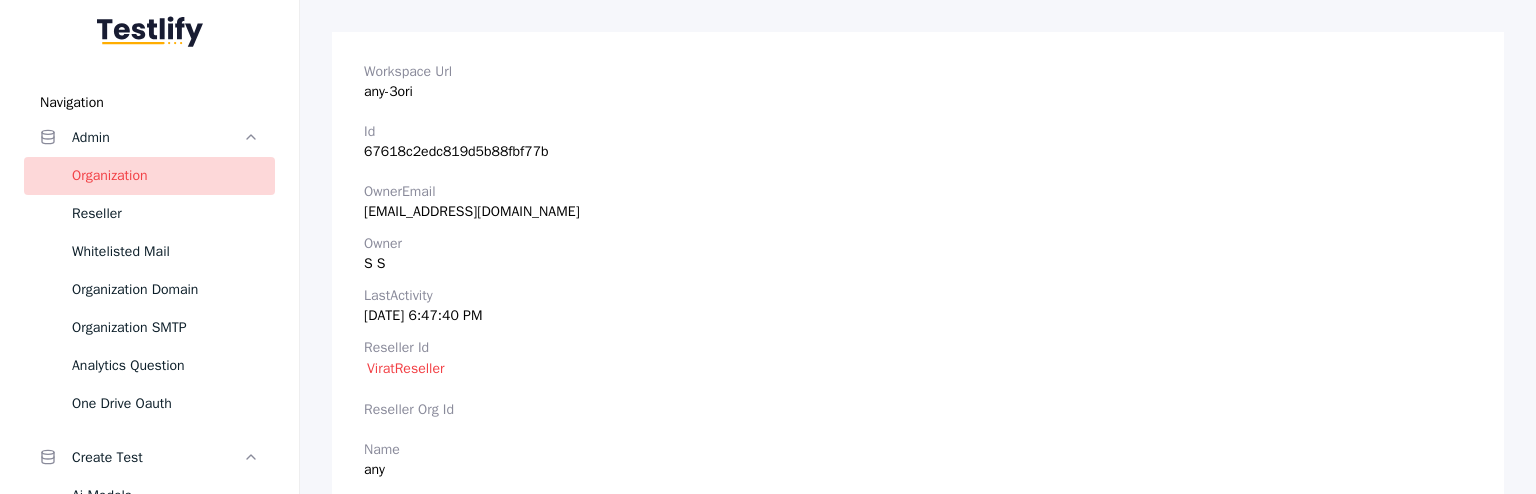 scroll, scrollTop: 184, scrollLeft: 0, axis: vertical 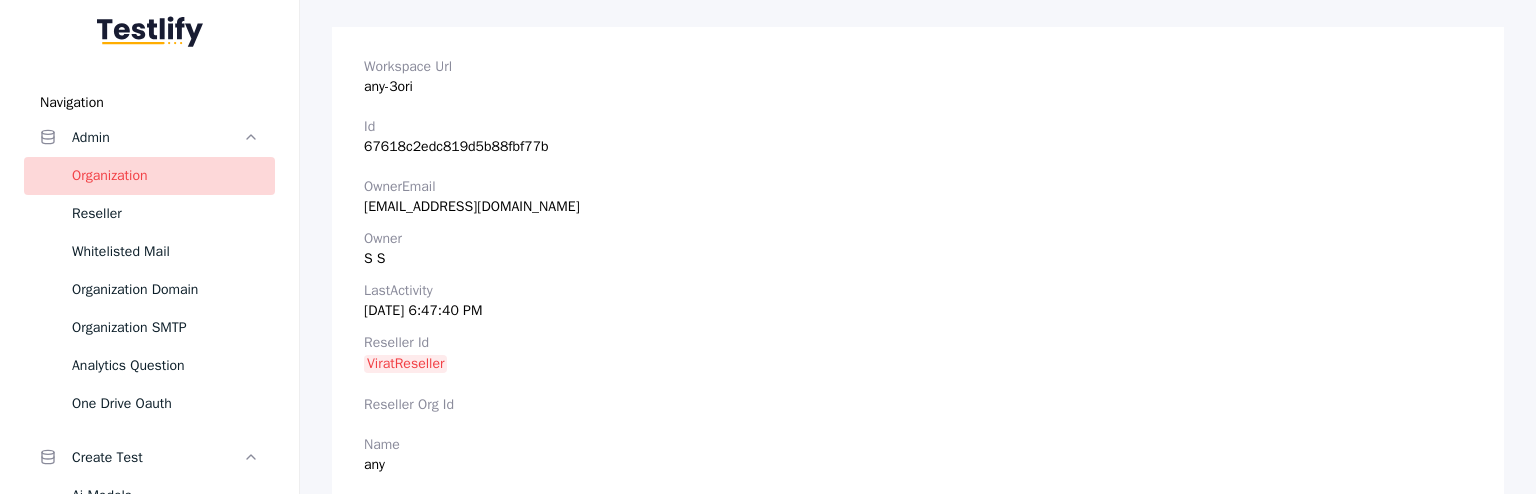 click on "ViratReseller" at bounding box center (405, 364) 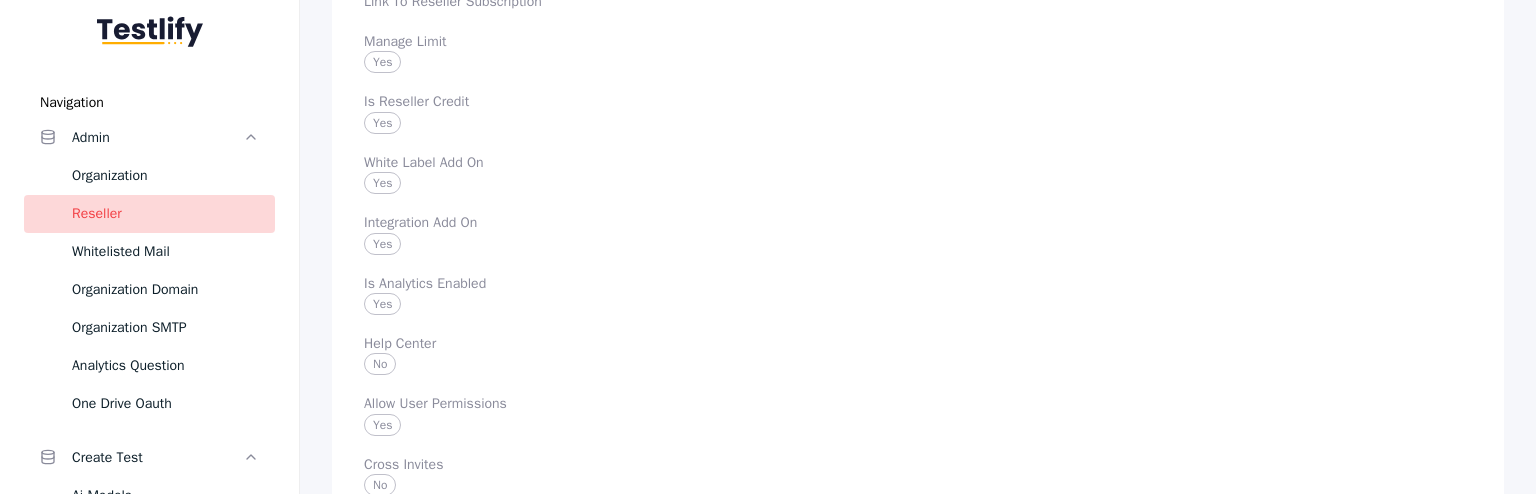 scroll, scrollTop: 2156, scrollLeft: 0, axis: vertical 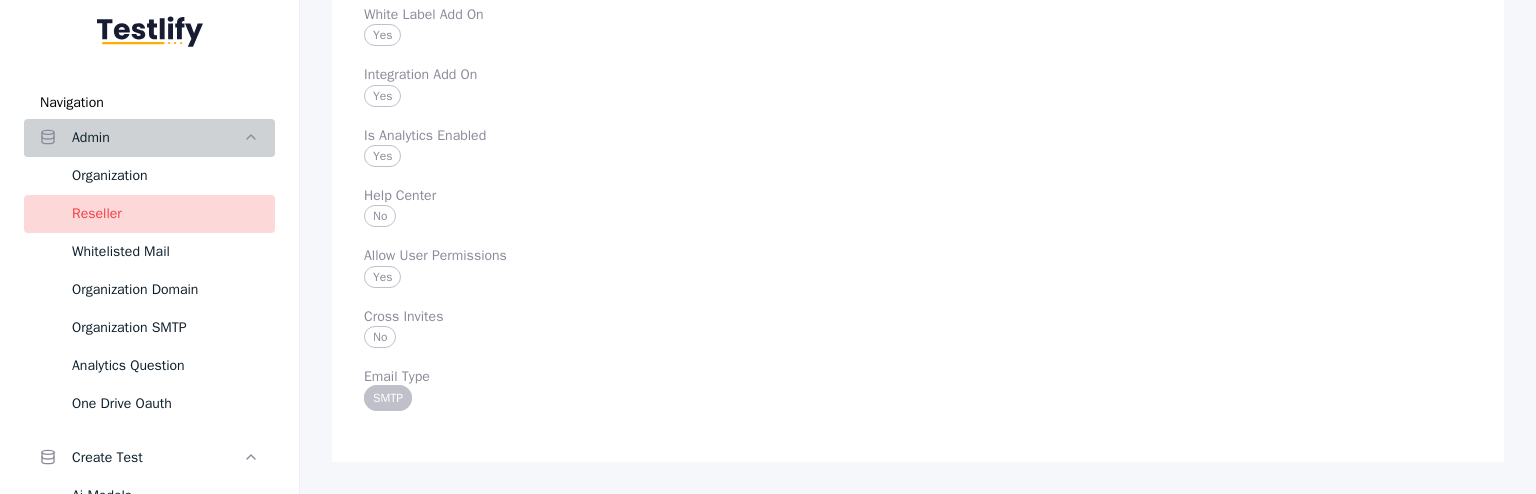 click on "Admin" at bounding box center (157, 138) 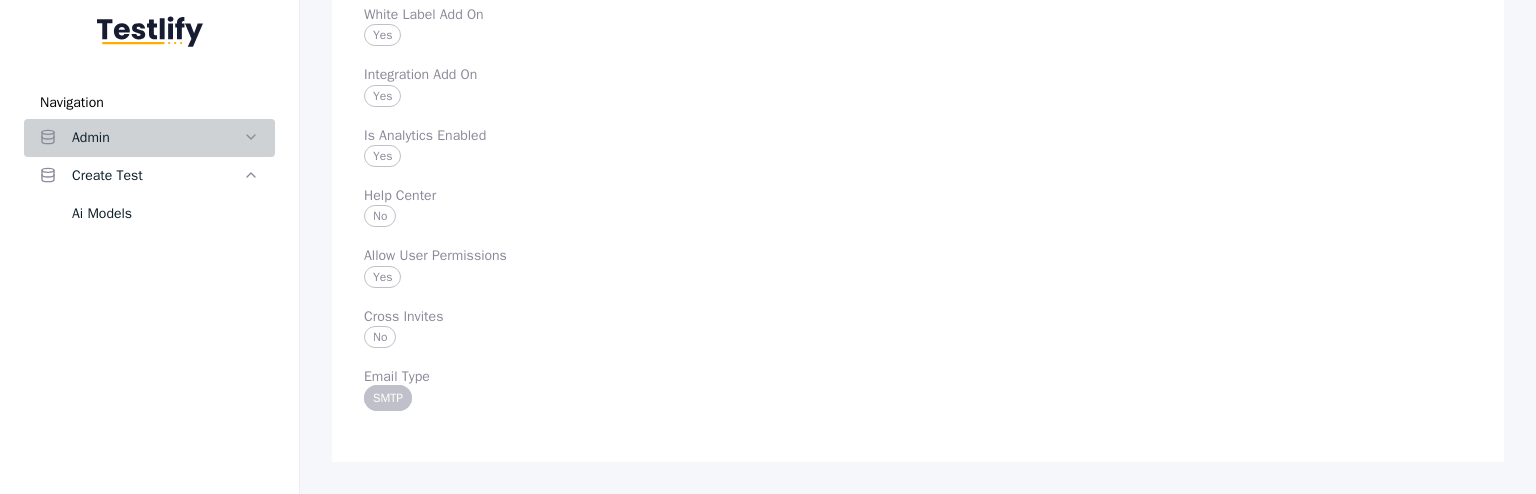 click on "Admin" at bounding box center (157, 138) 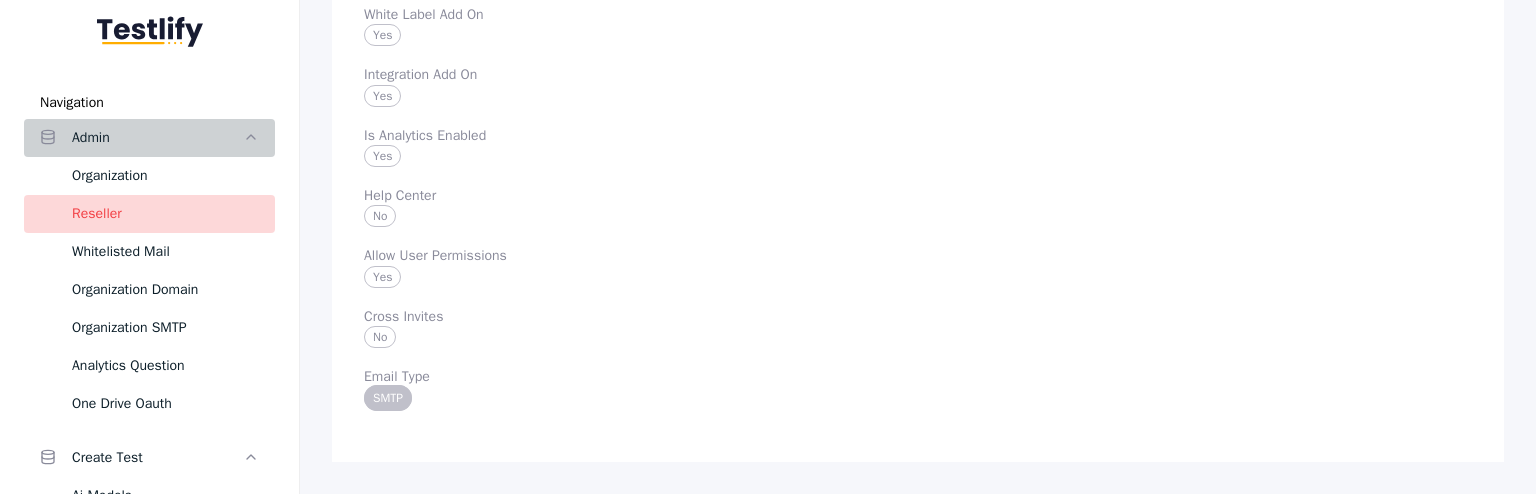 click on "Admin" at bounding box center [157, 138] 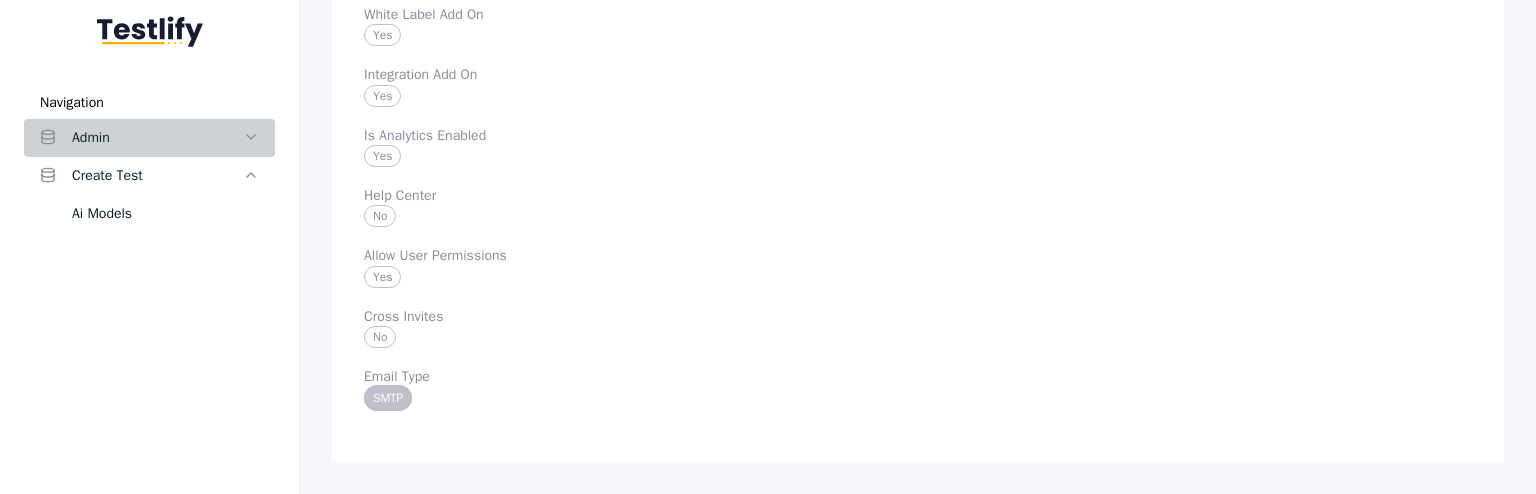 click on "Admin" at bounding box center (157, 138) 